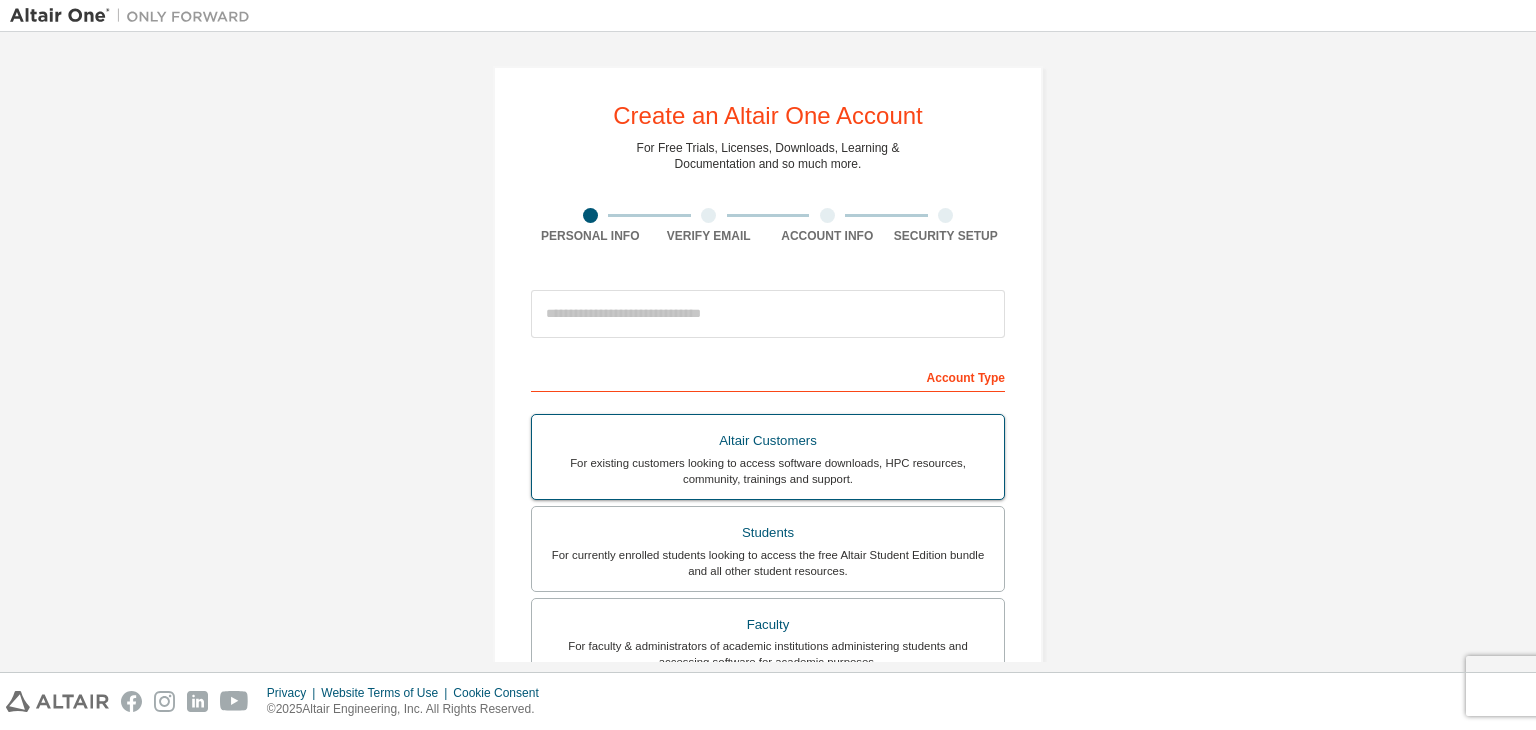 scroll, scrollTop: 0, scrollLeft: 0, axis: both 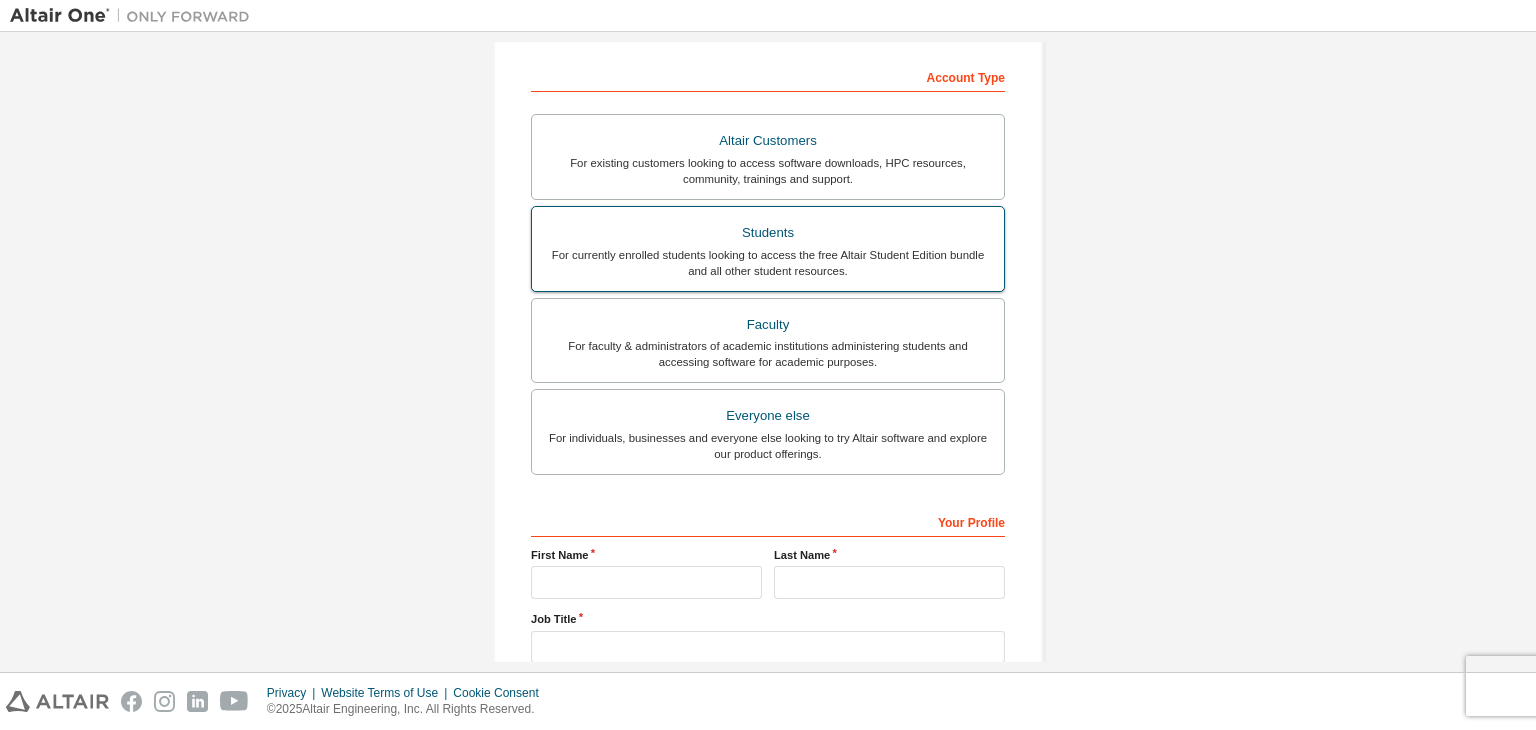 click on "Students For currently enrolled students looking to access the free Altair Student Edition bundle and all other student resources." at bounding box center (768, 249) 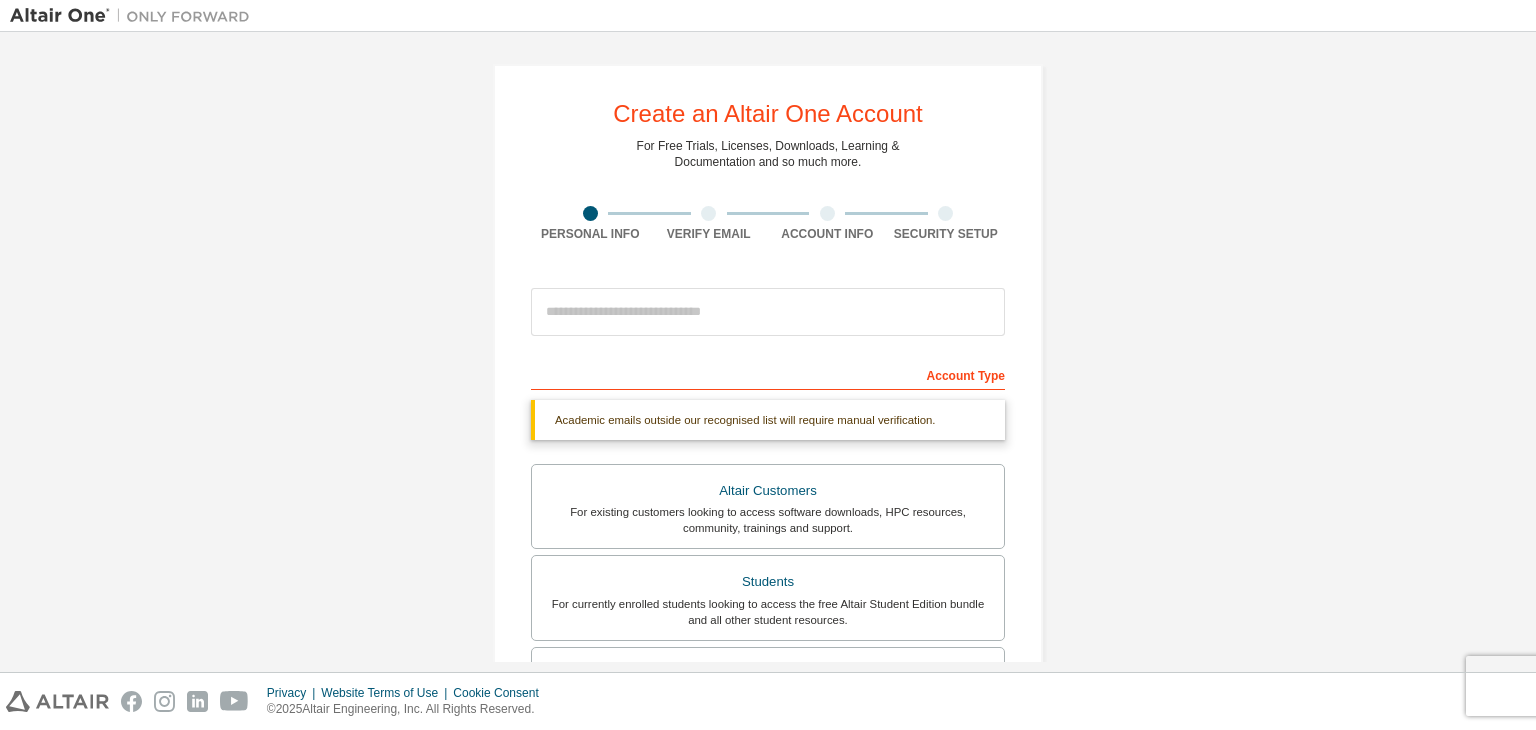 scroll, scrollTop: 0, scrollLeft: 0, axis: both 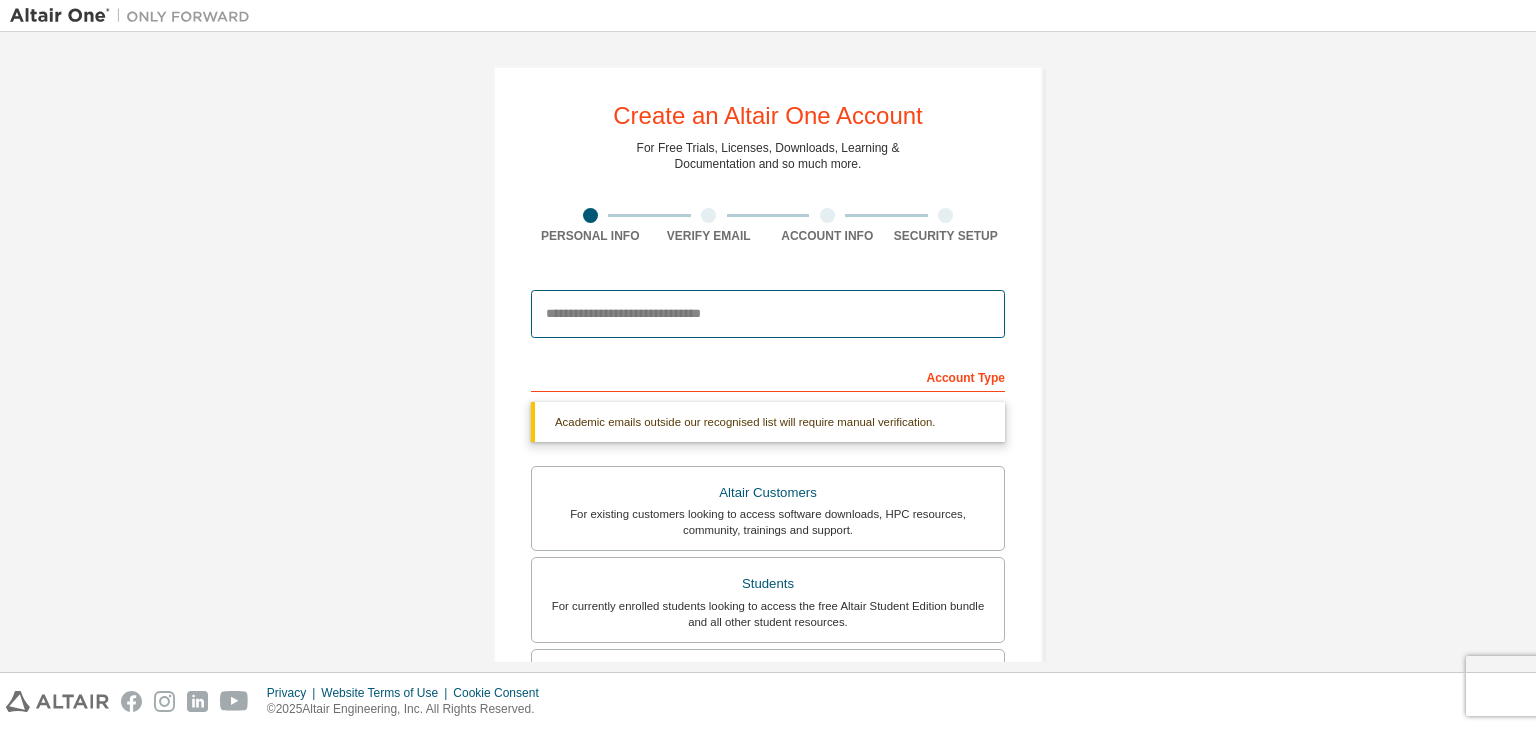 click at bounding box center [768, 314] 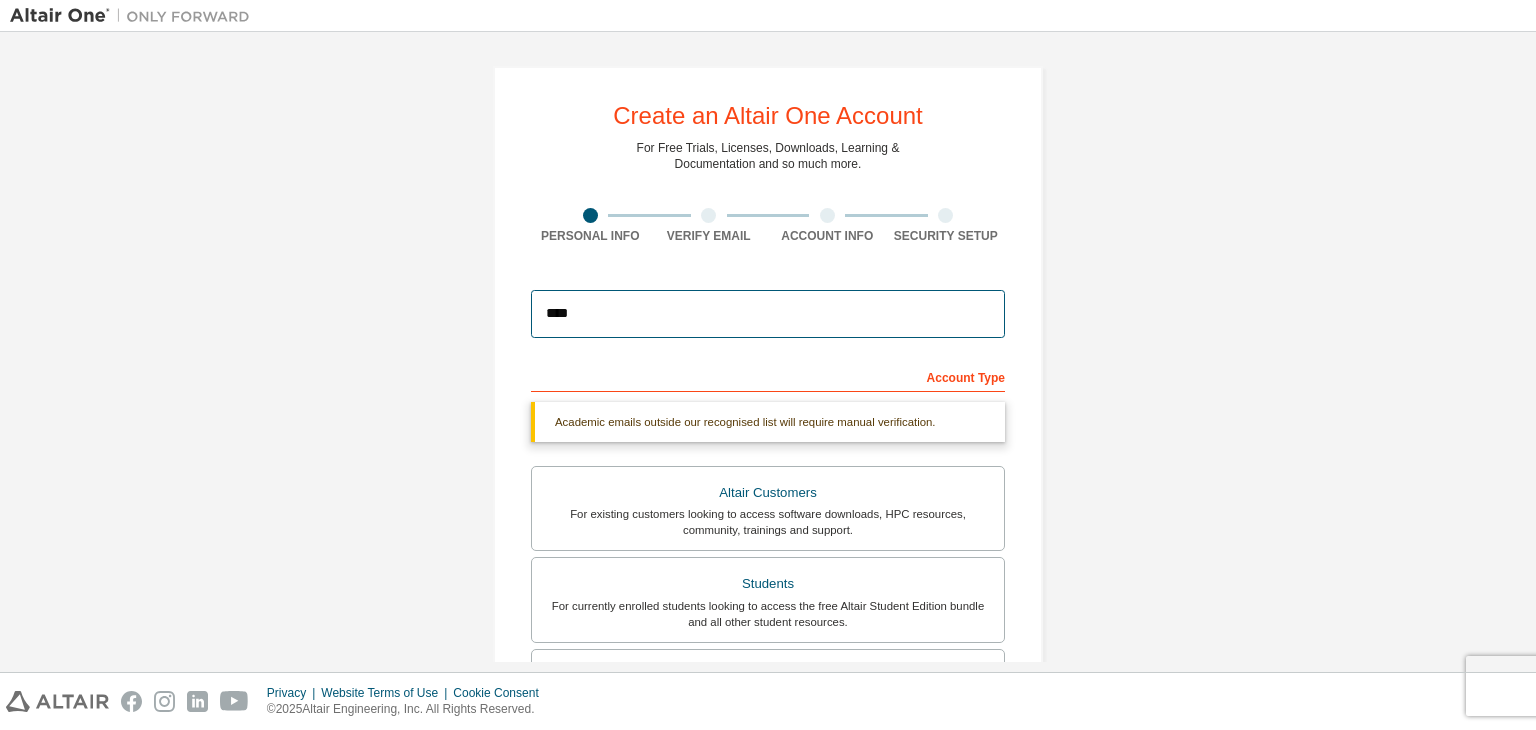 type on "**********" 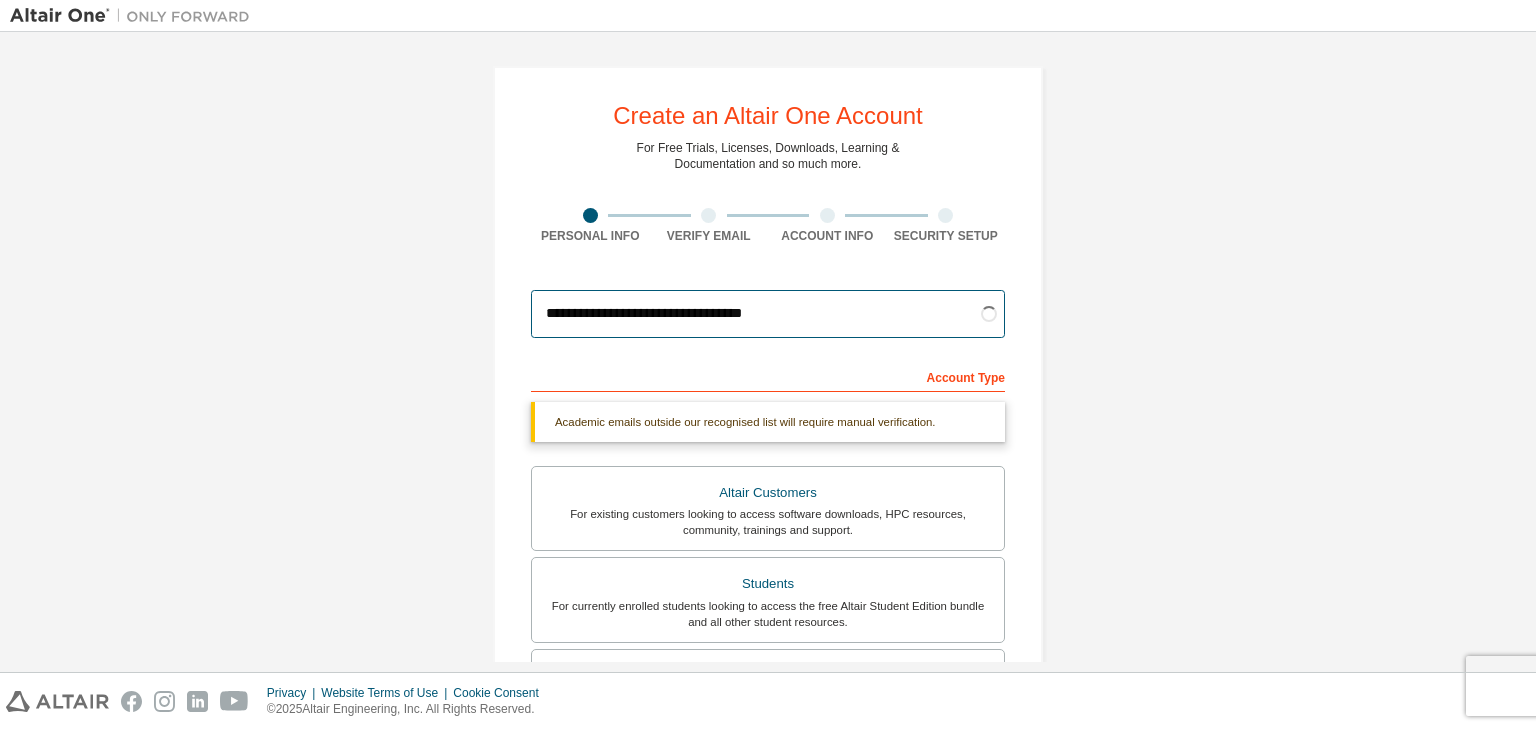 click on "**********" at bounding box center [768, 314] 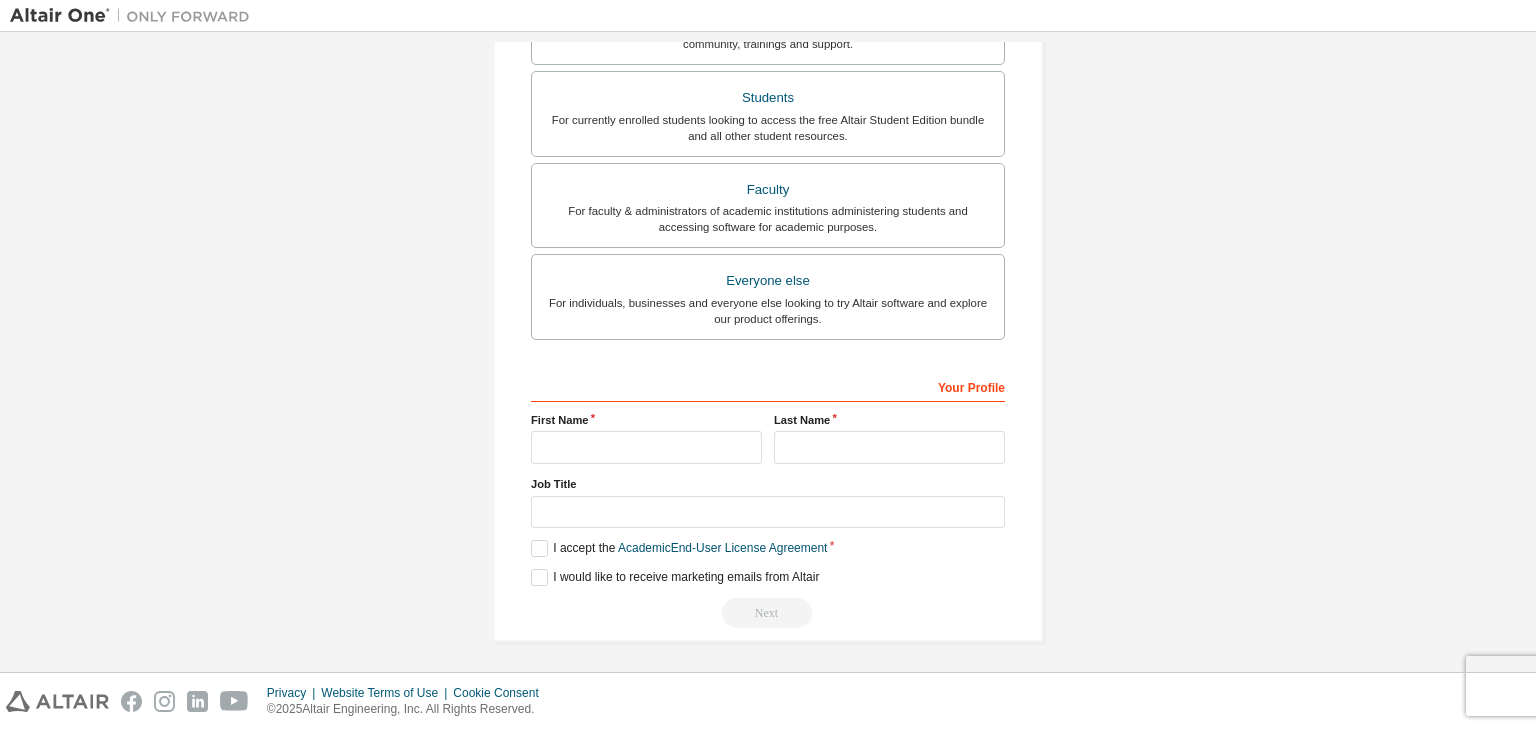 scroll, scrollTop: 0, scrollLeft: 0, axis: both 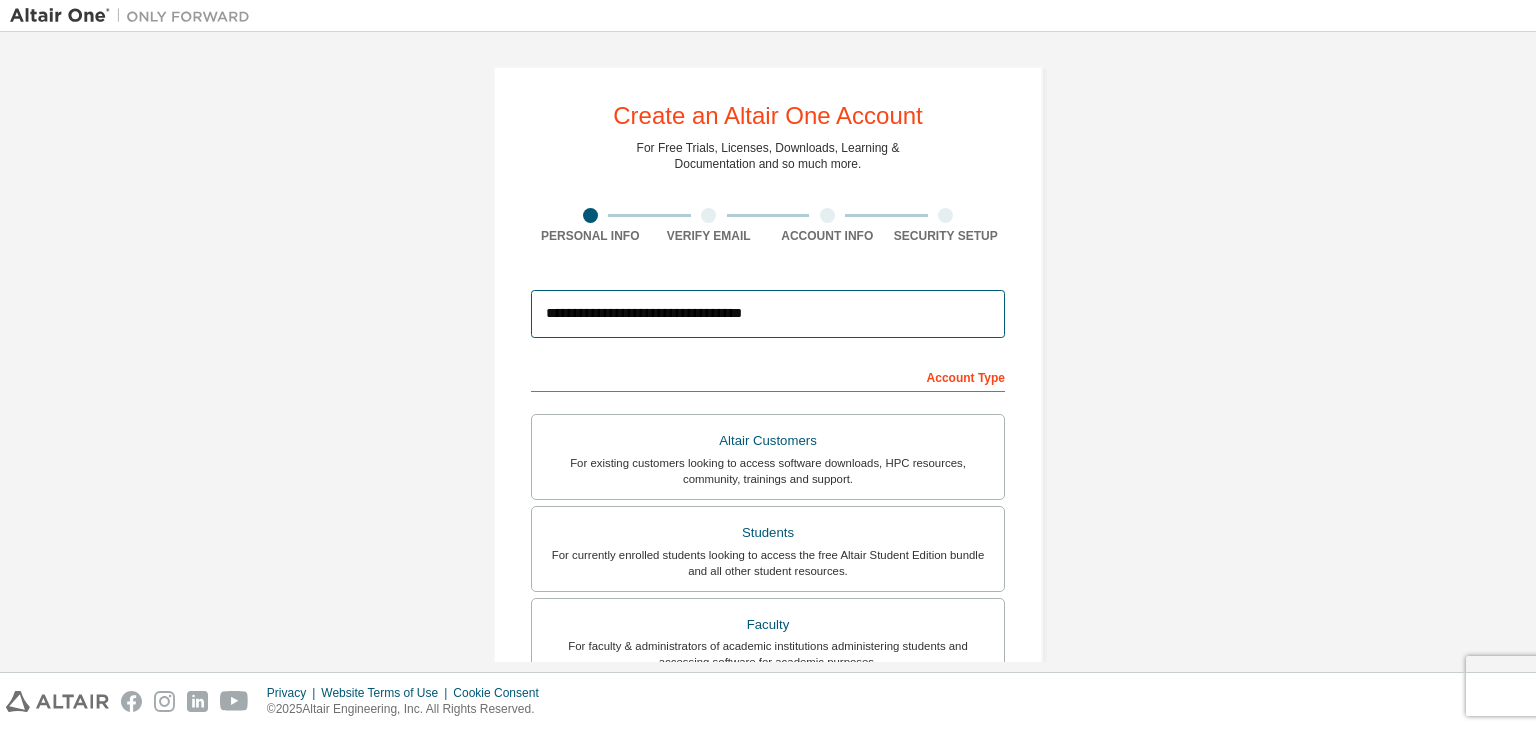 click on "**********" at bounding box center [768, 314] 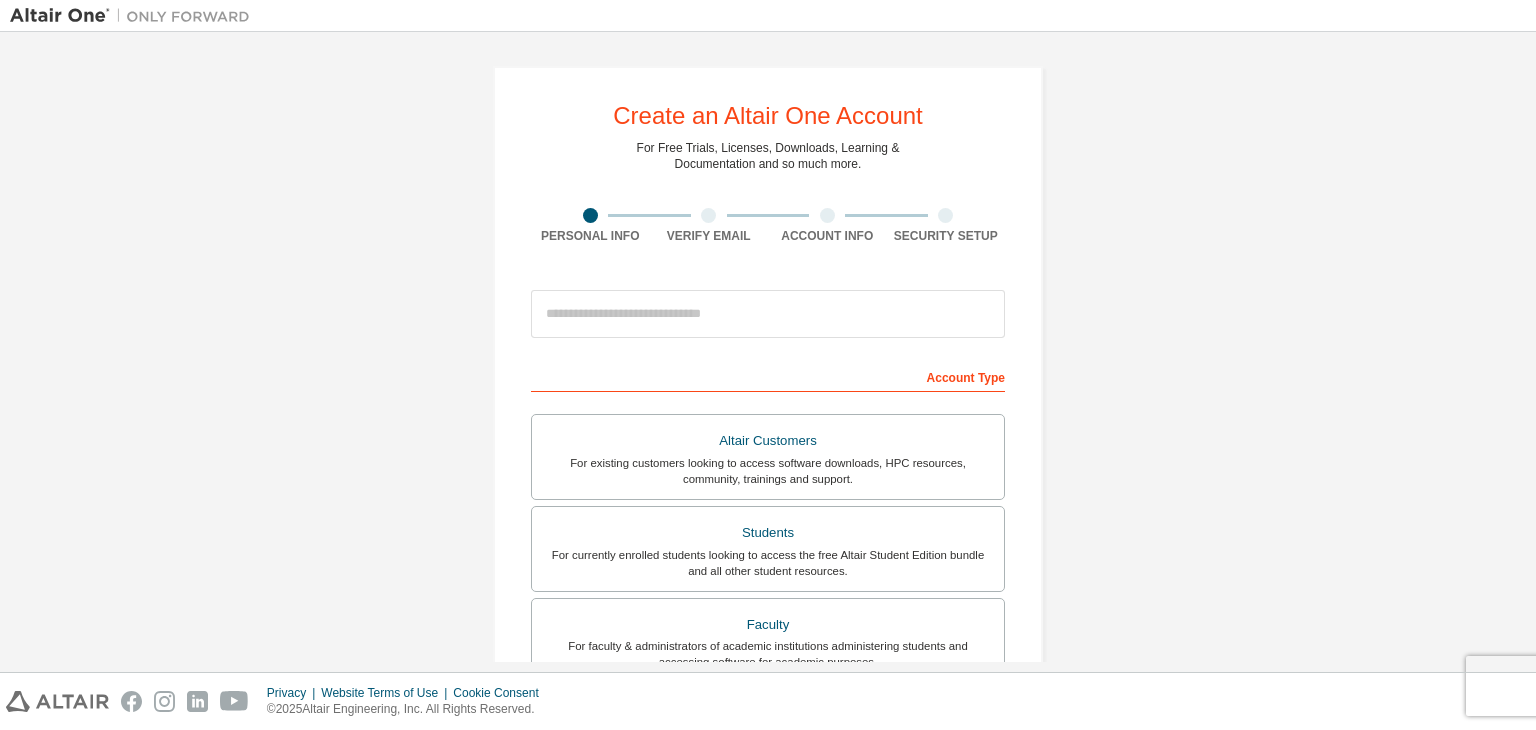 scroll, scrollTop: 0, scrollLeft: 0, axis: both 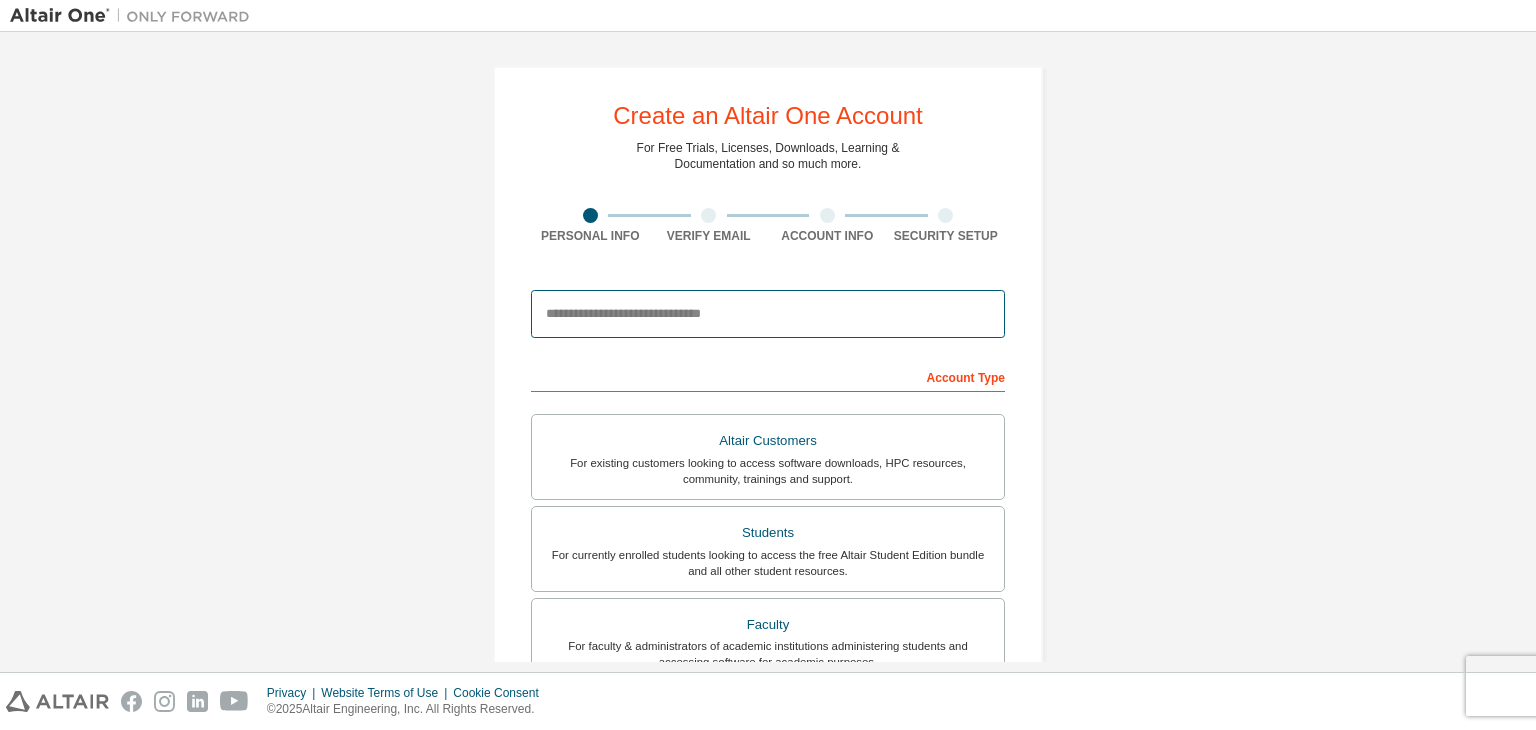 drag, startPoint x: 648, startPoint y: 290, endPoint x: 667, endPoint y: 307, distance: 25.495098 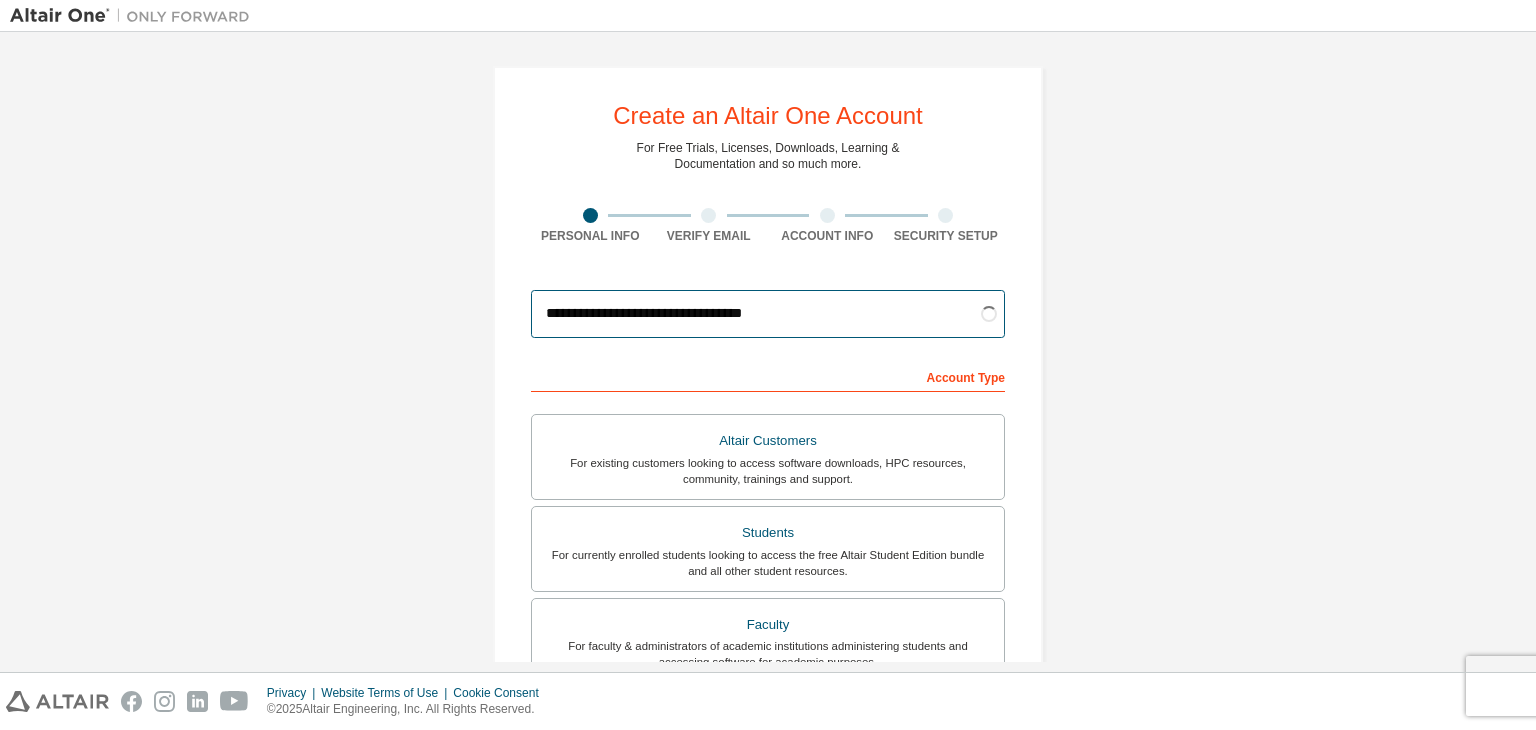 type on "**********" 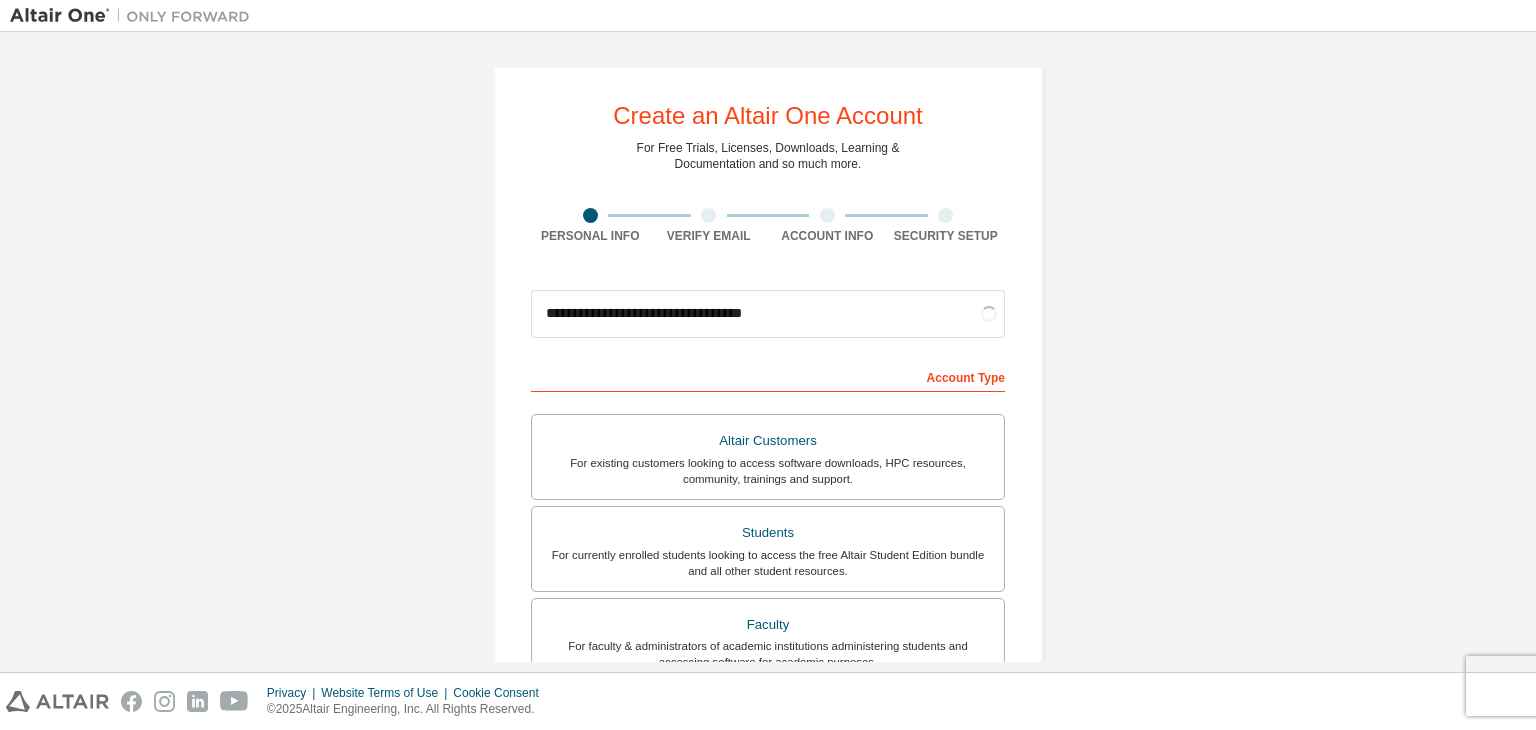 click on "**********" at bounding box center (768, 314) 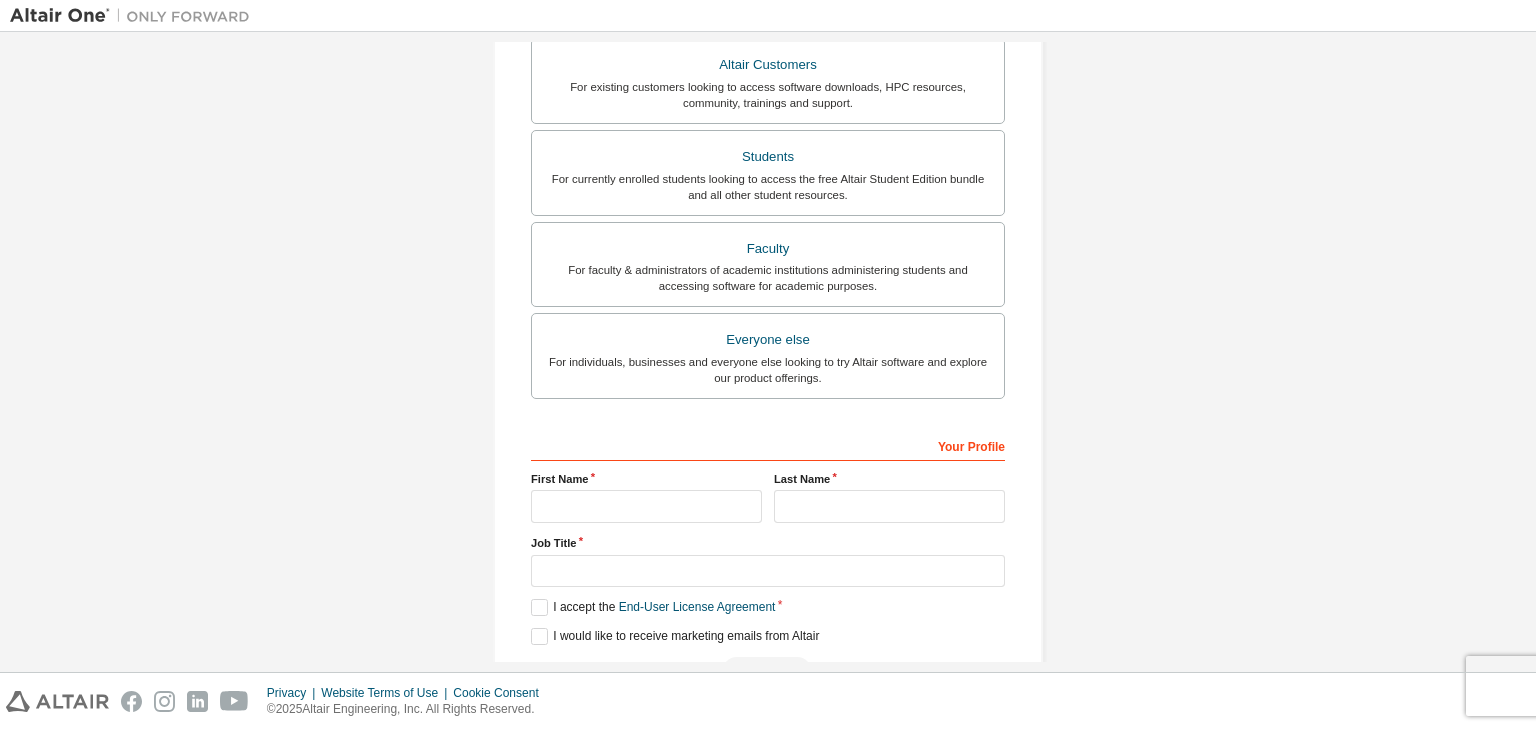 scroll, scrollTop: 400, scrollLeft: 0, axis: vertical 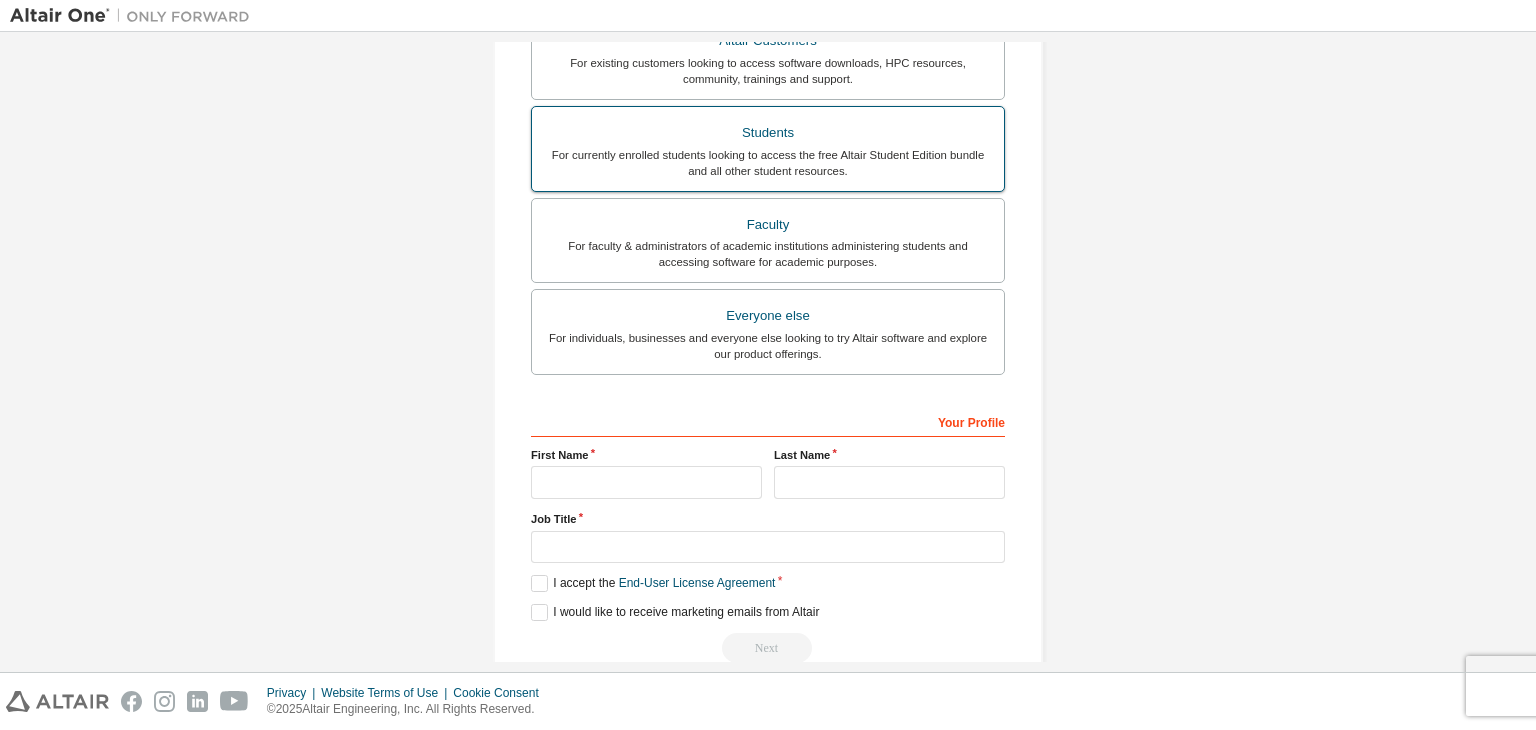 click on "For currently enrolled students looking to access the free Altair Student Edition bundle and all other student resources." at bounding box center [768, 163] 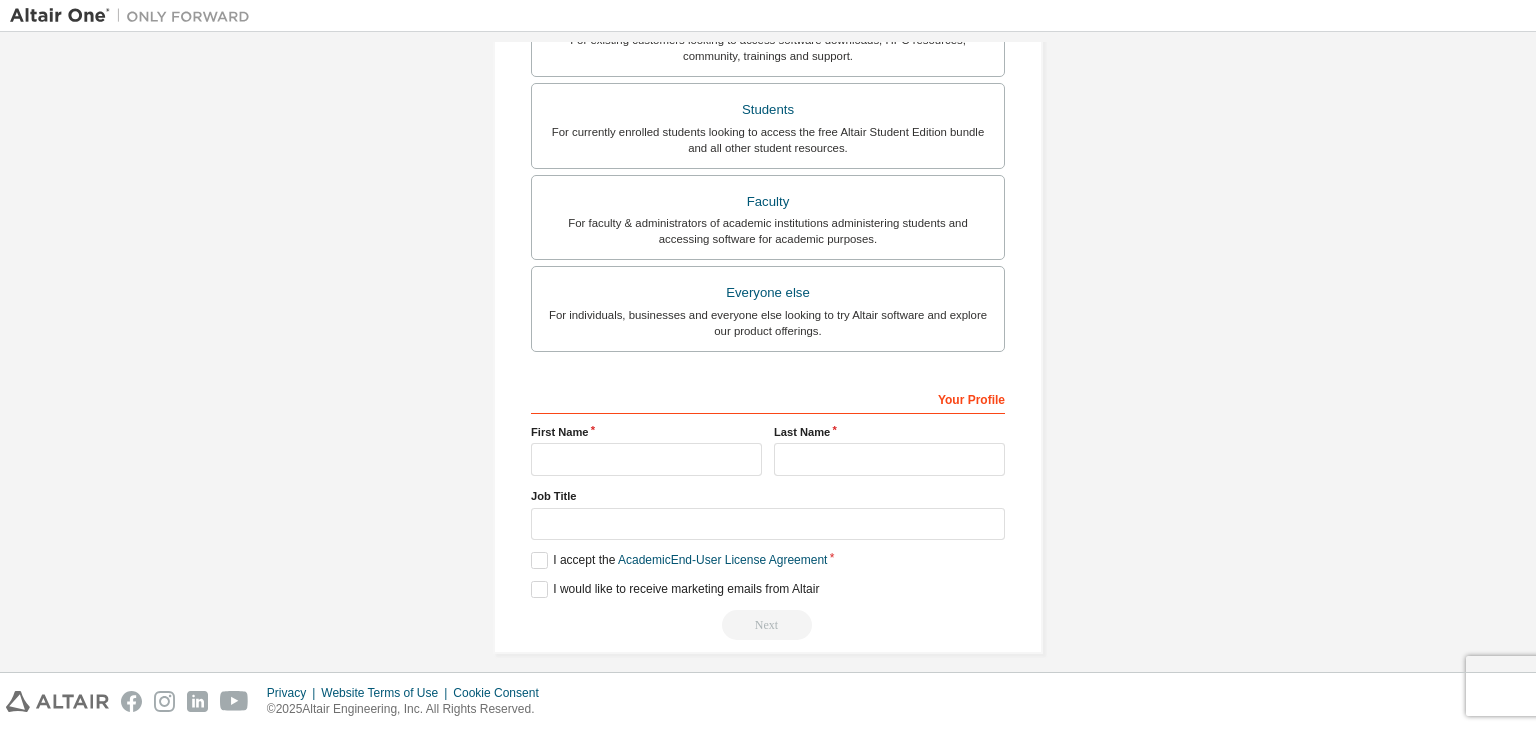 scroll, scrollTop: 435, scrollLeft: 0, axis: vertical 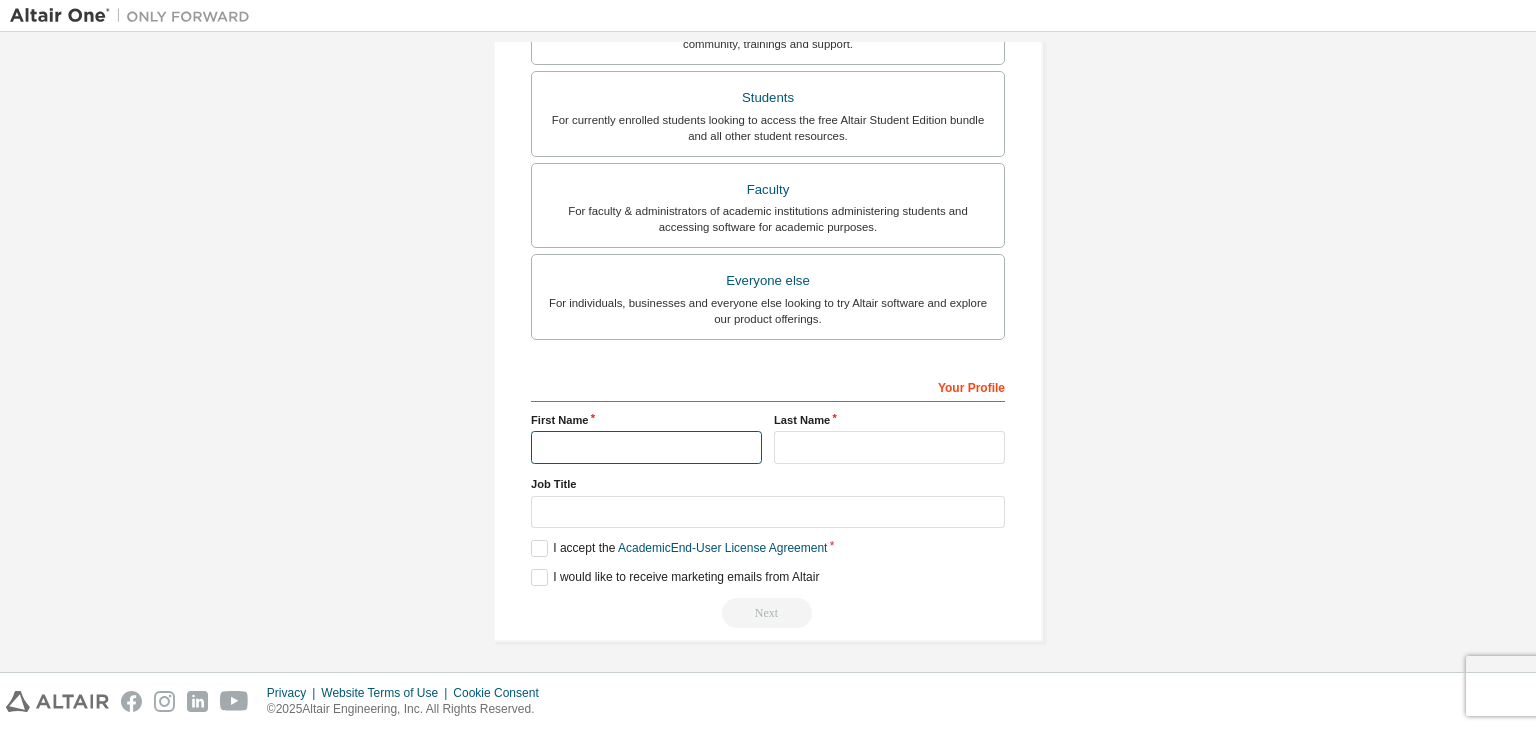 click at bounding box center (646, 447) 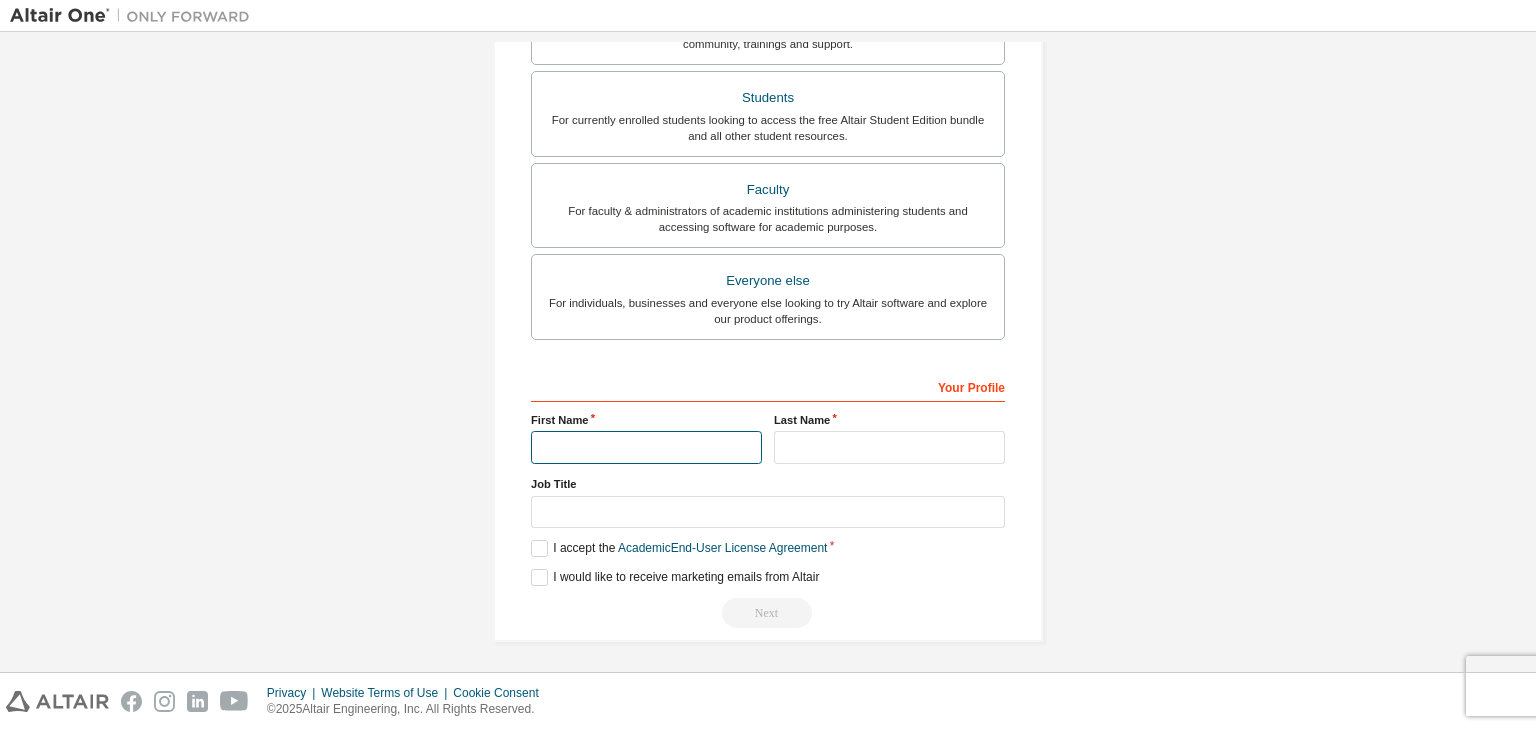 type on "**********" 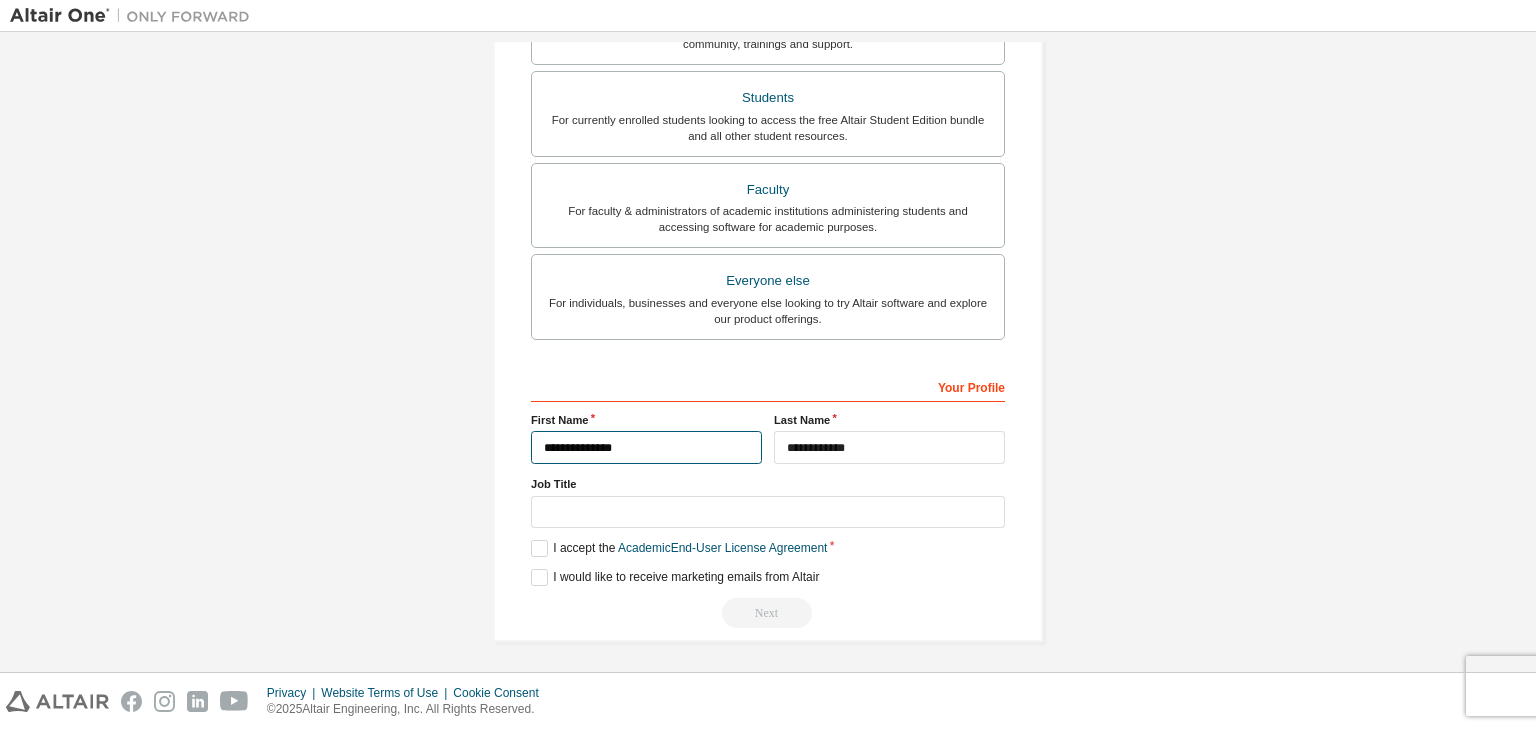 click on "**********" at bounding box center [646, 447] 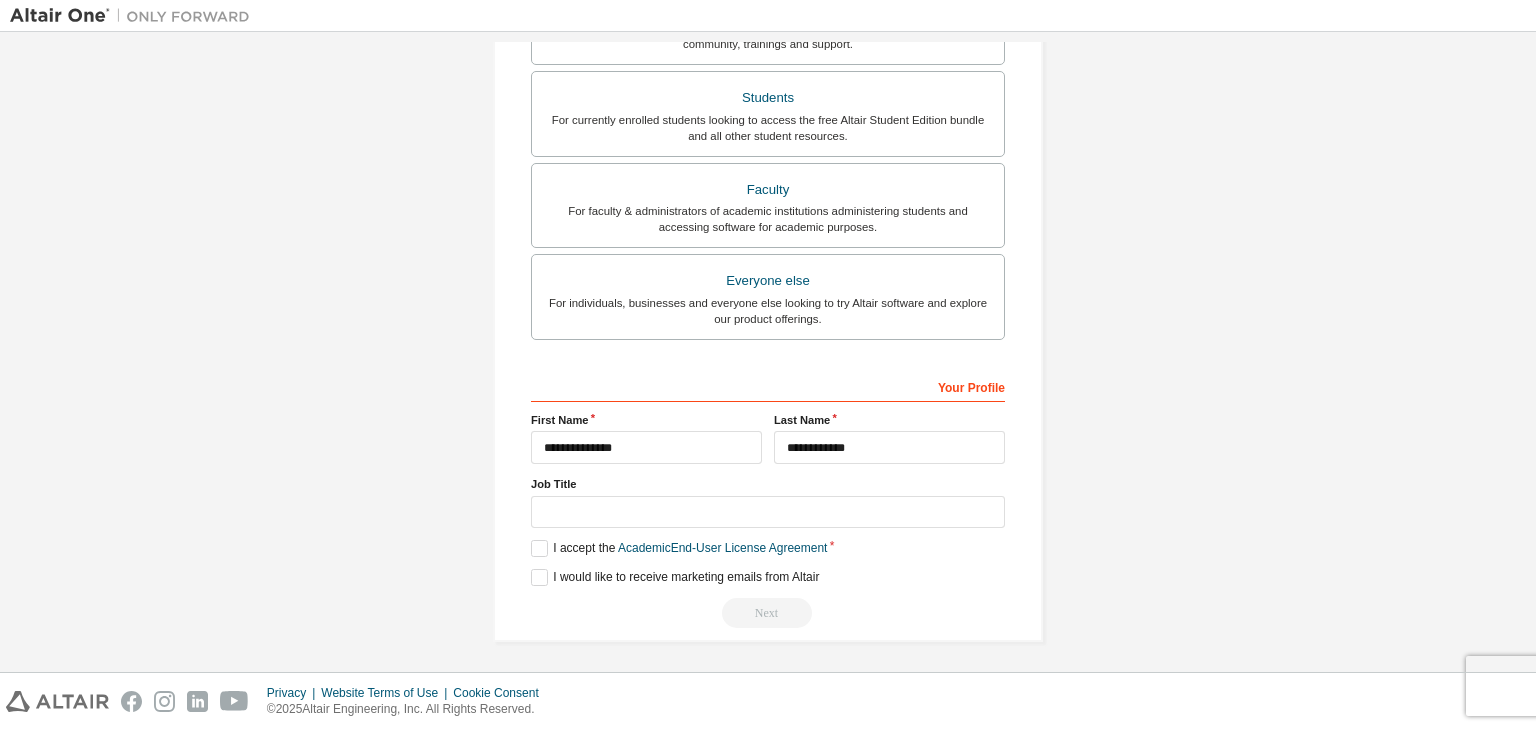 click on "Last Name" at bounding box center (889, 420) 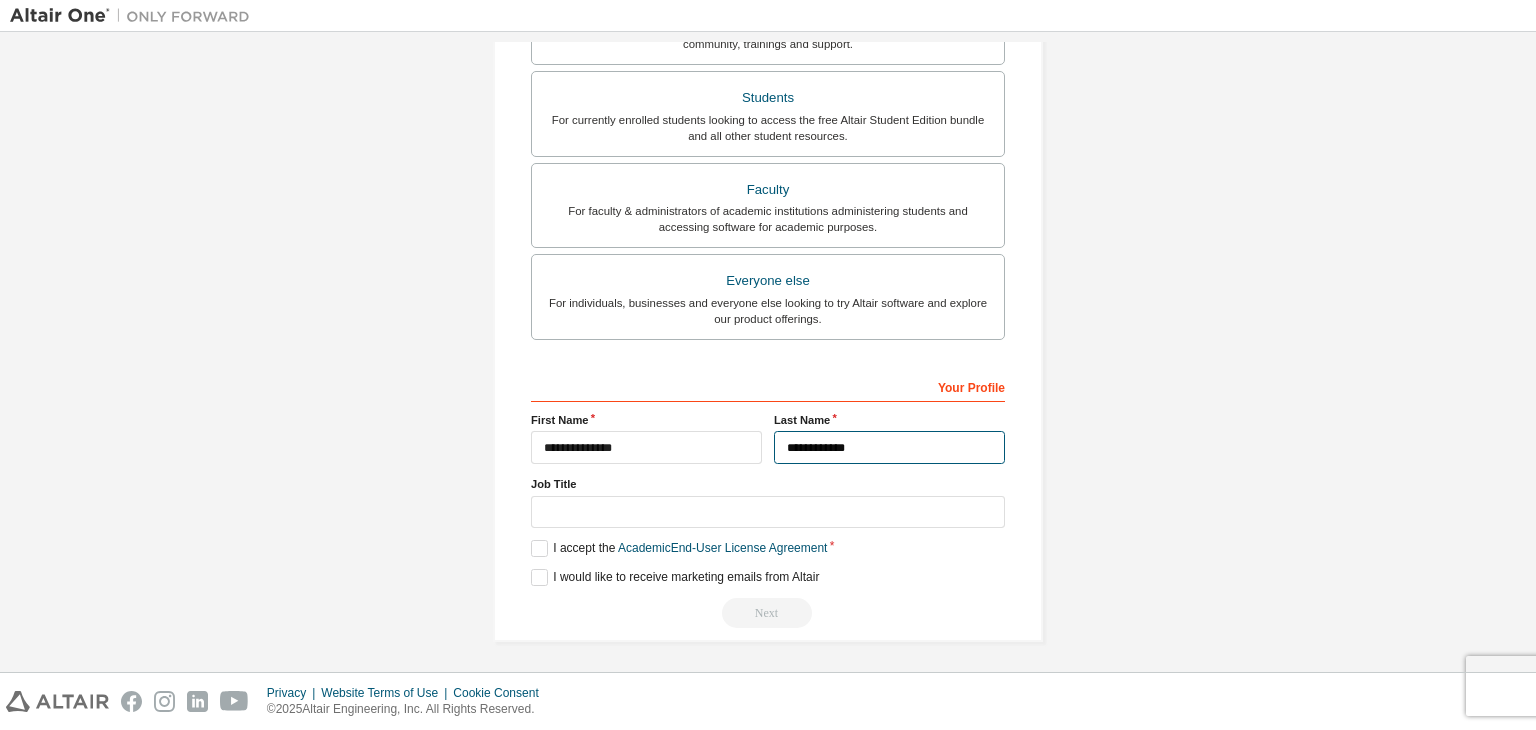click on "**********" at bounding box center [889, 447] 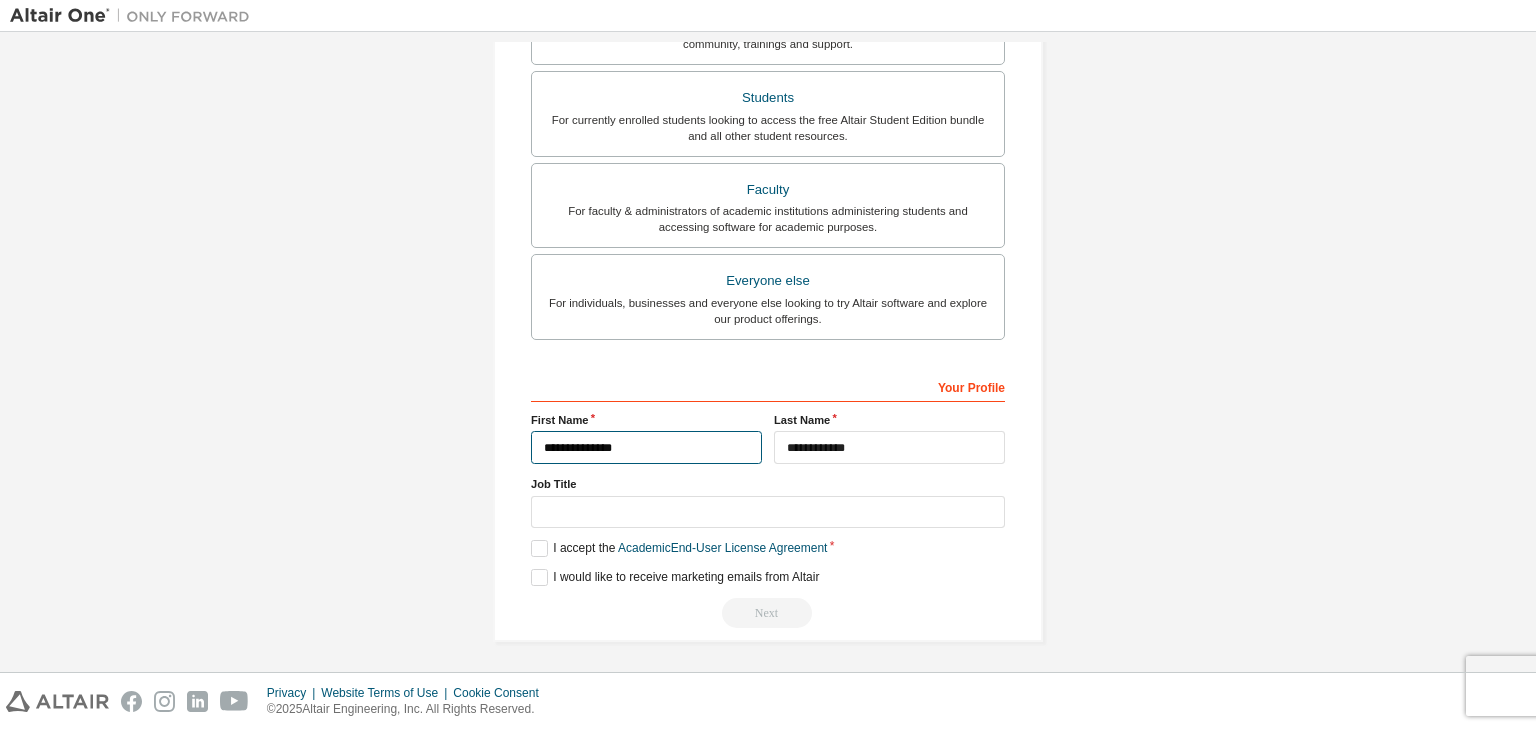 click on "**********" at bounding box center [646, 447] 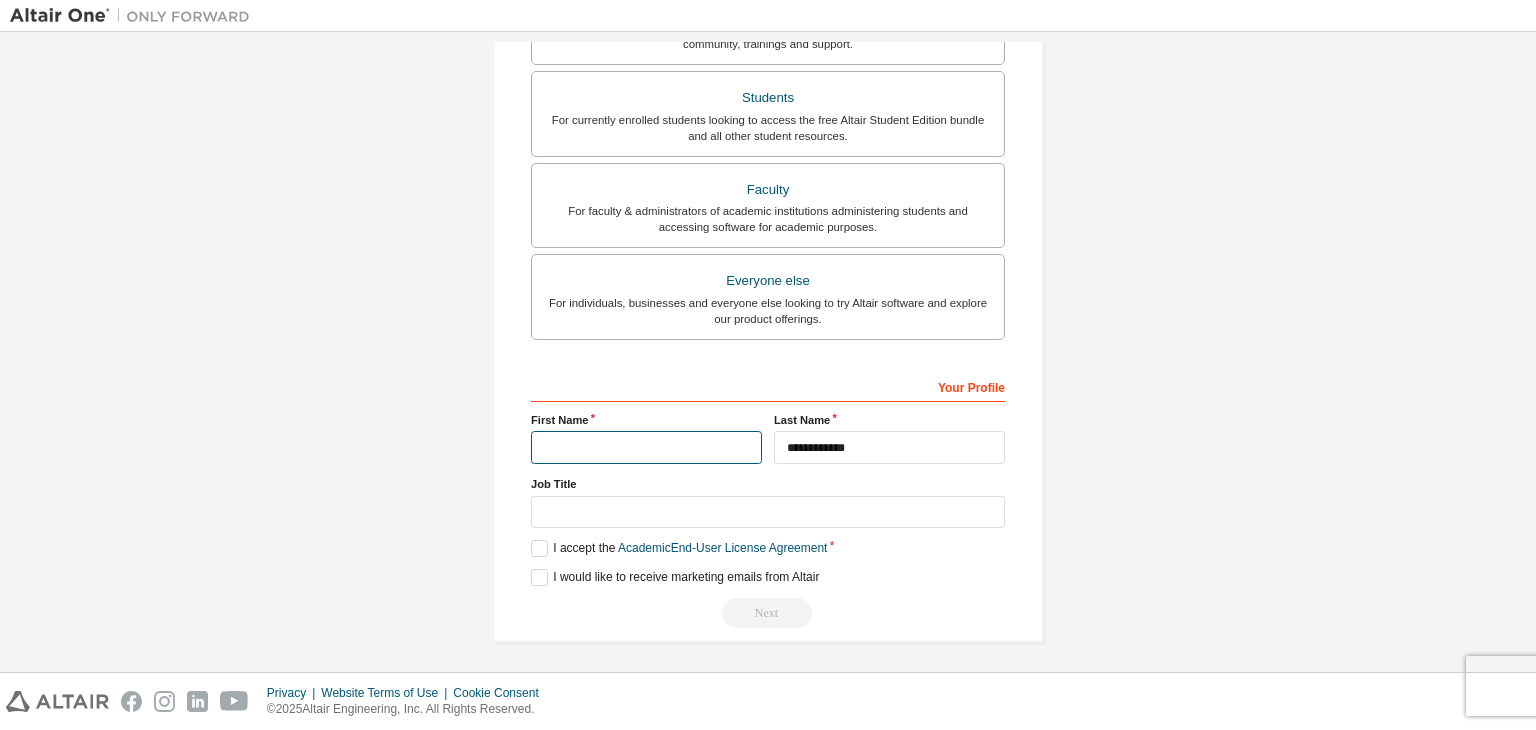 type 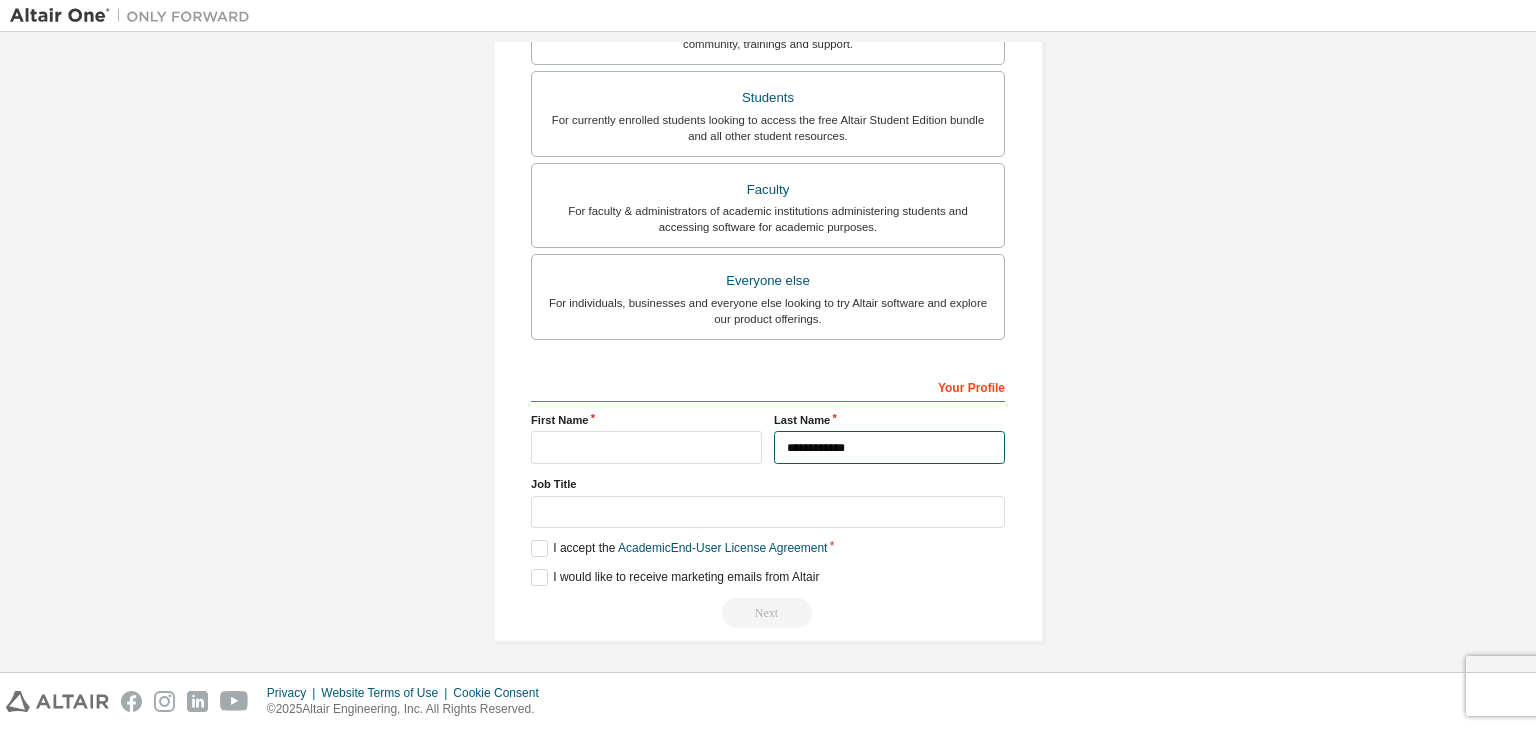 click on "**********" at bounding box center (889, 447) 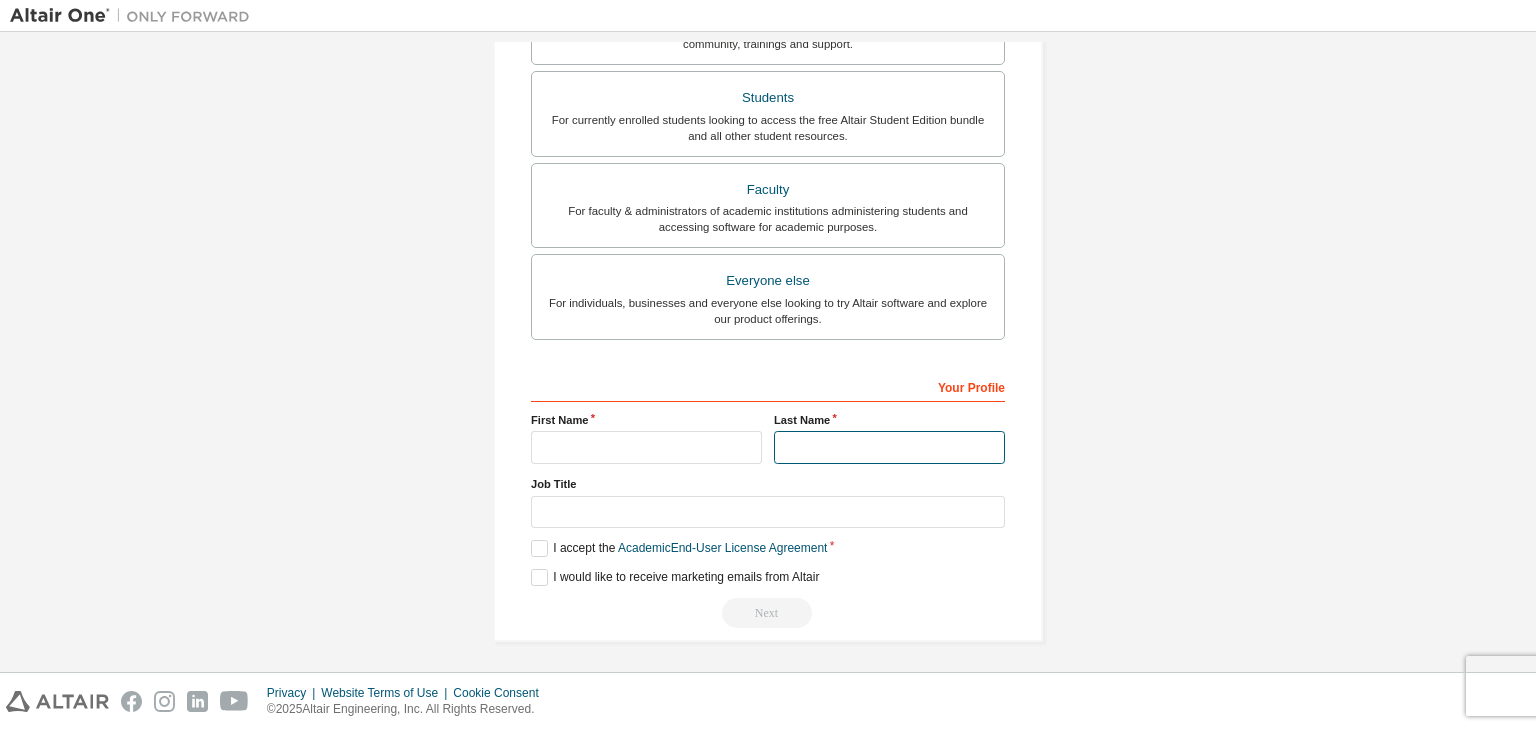 type 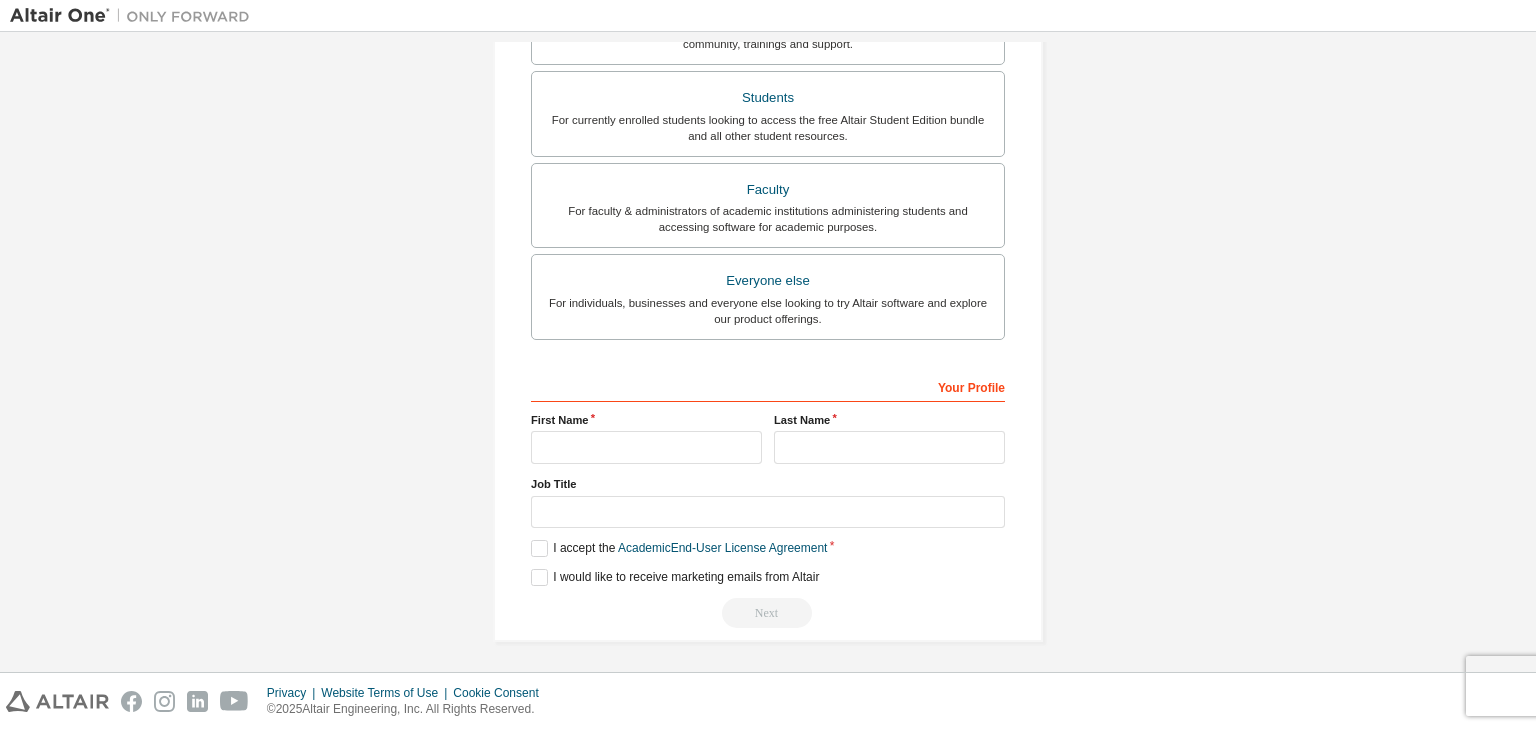 click on "First Name" at bounding box center [646, 420] 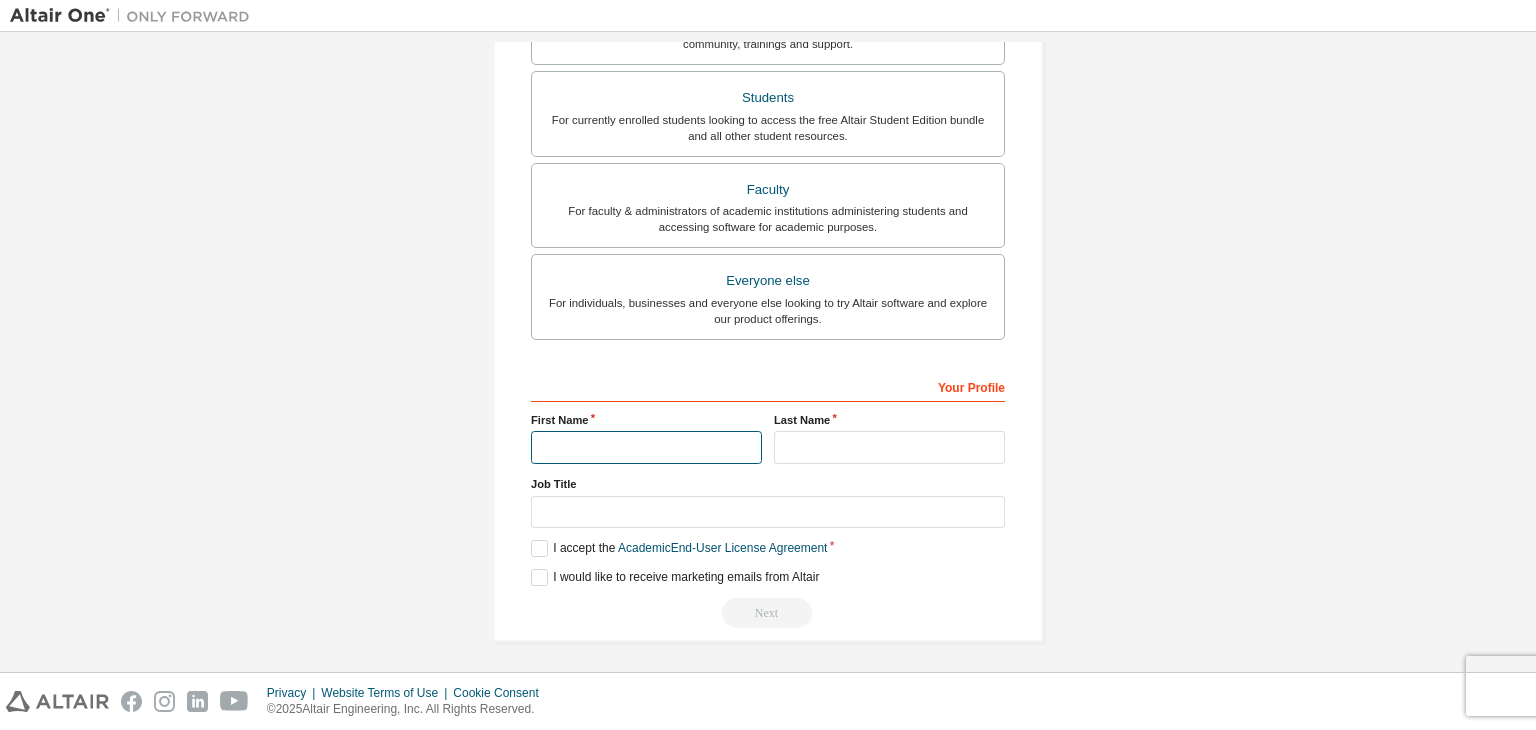 click at bounding box center (646, 447) 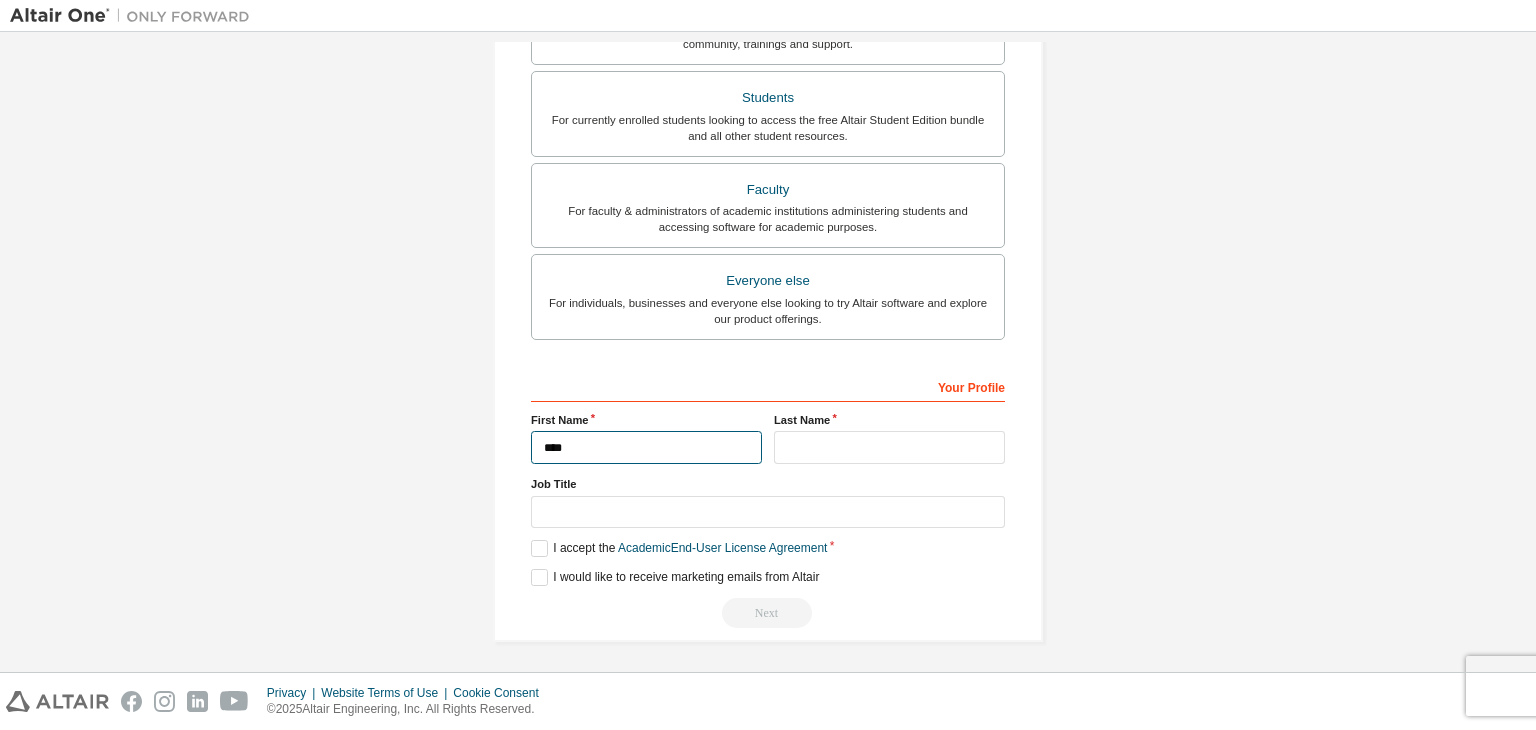 type on "****" 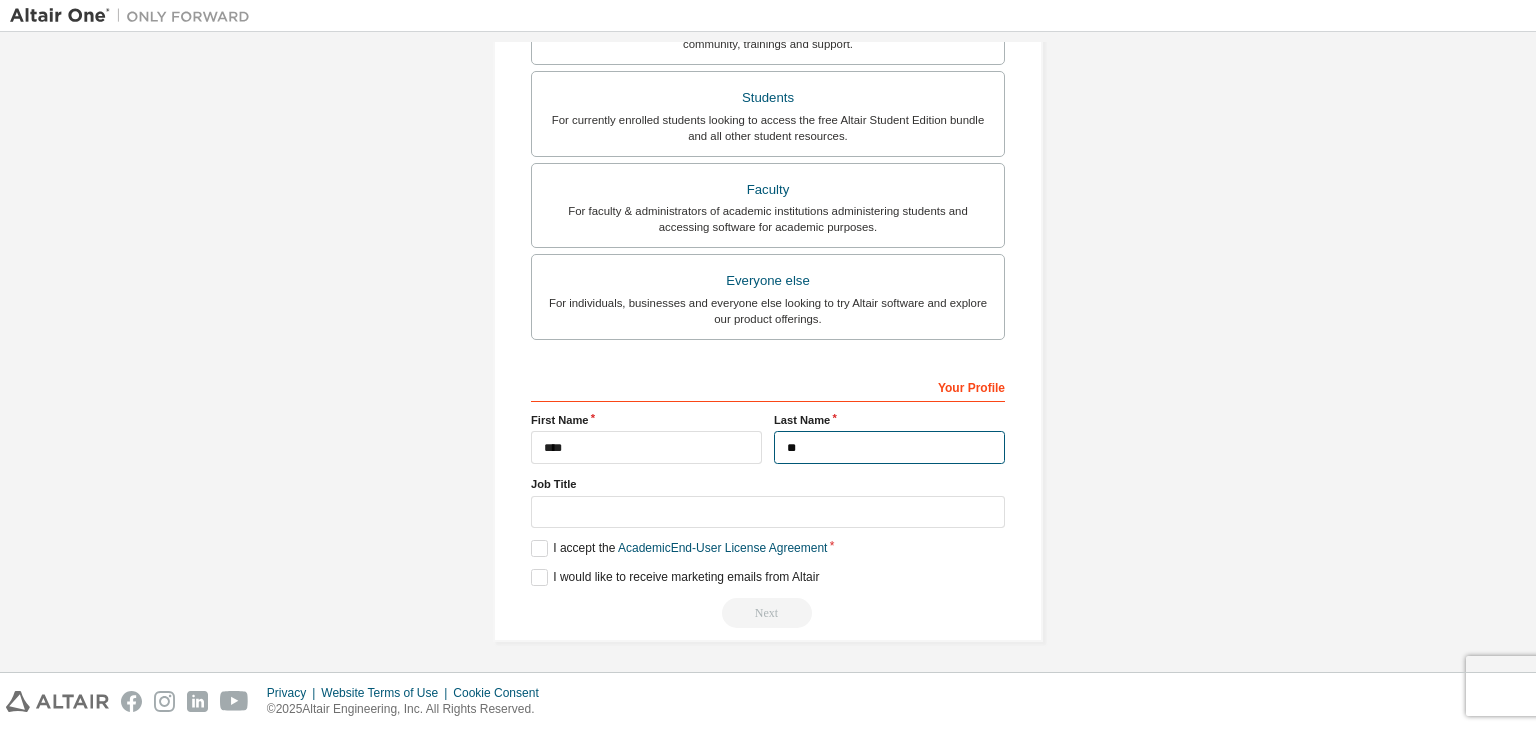 type on "*" 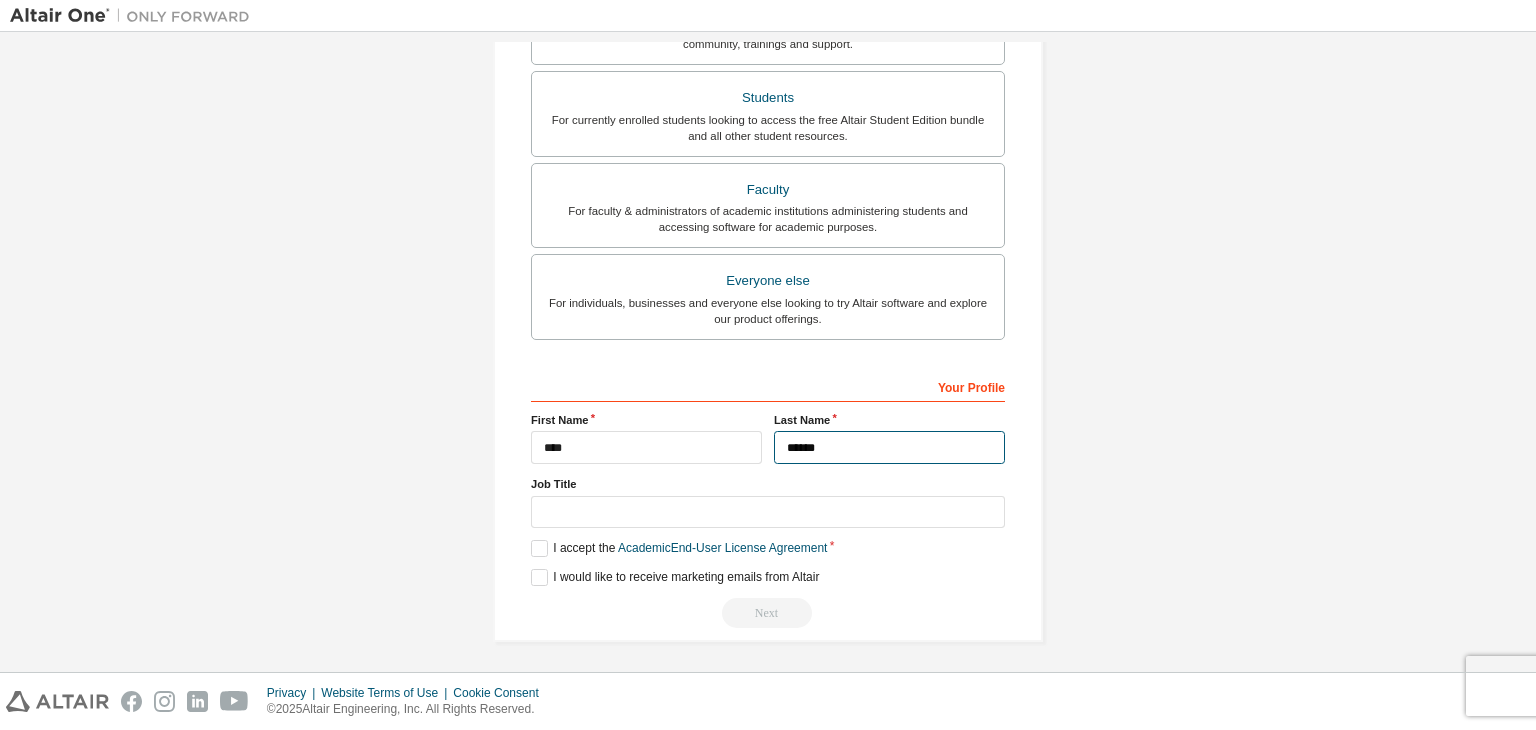 type on "******" 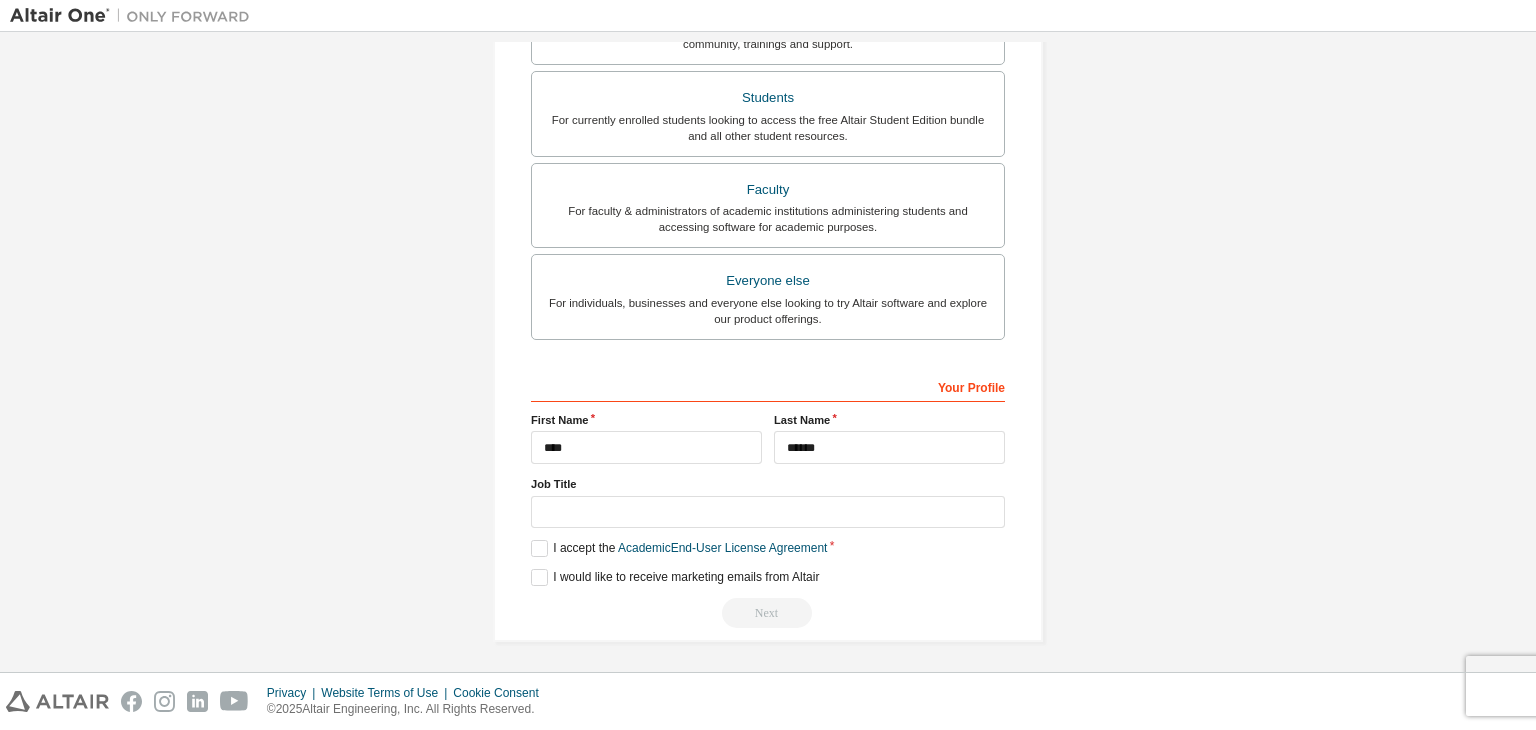click on "Your Profile First Name **** Last Name ****** Job Title Please provide State/Province to help us route sales and support resources to you more efficiently. I accept the   Academic   End-User License Agreement I would like to receive marketing emails from Altair Next" at bounding box center [768, 499] 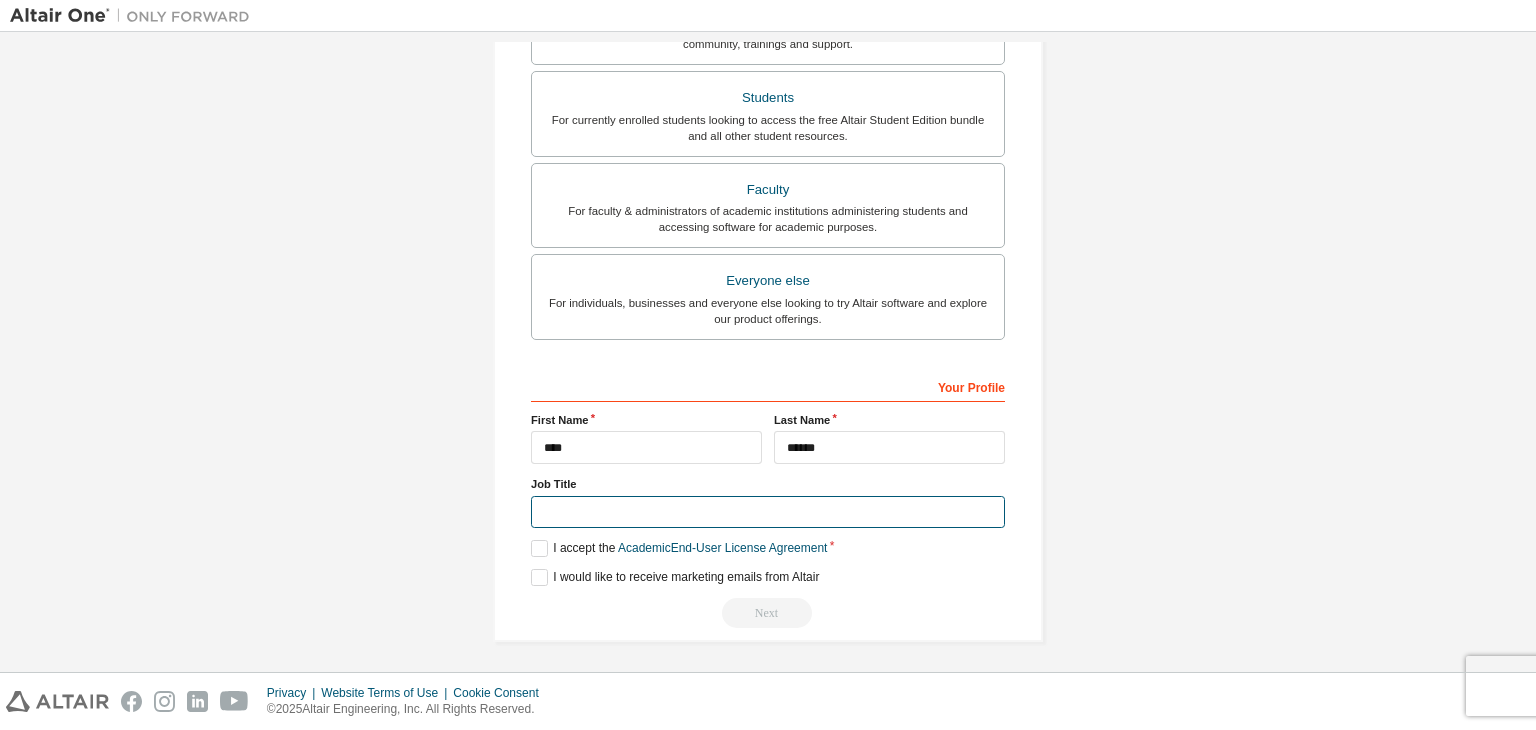 click at bounding box center [768, 512] 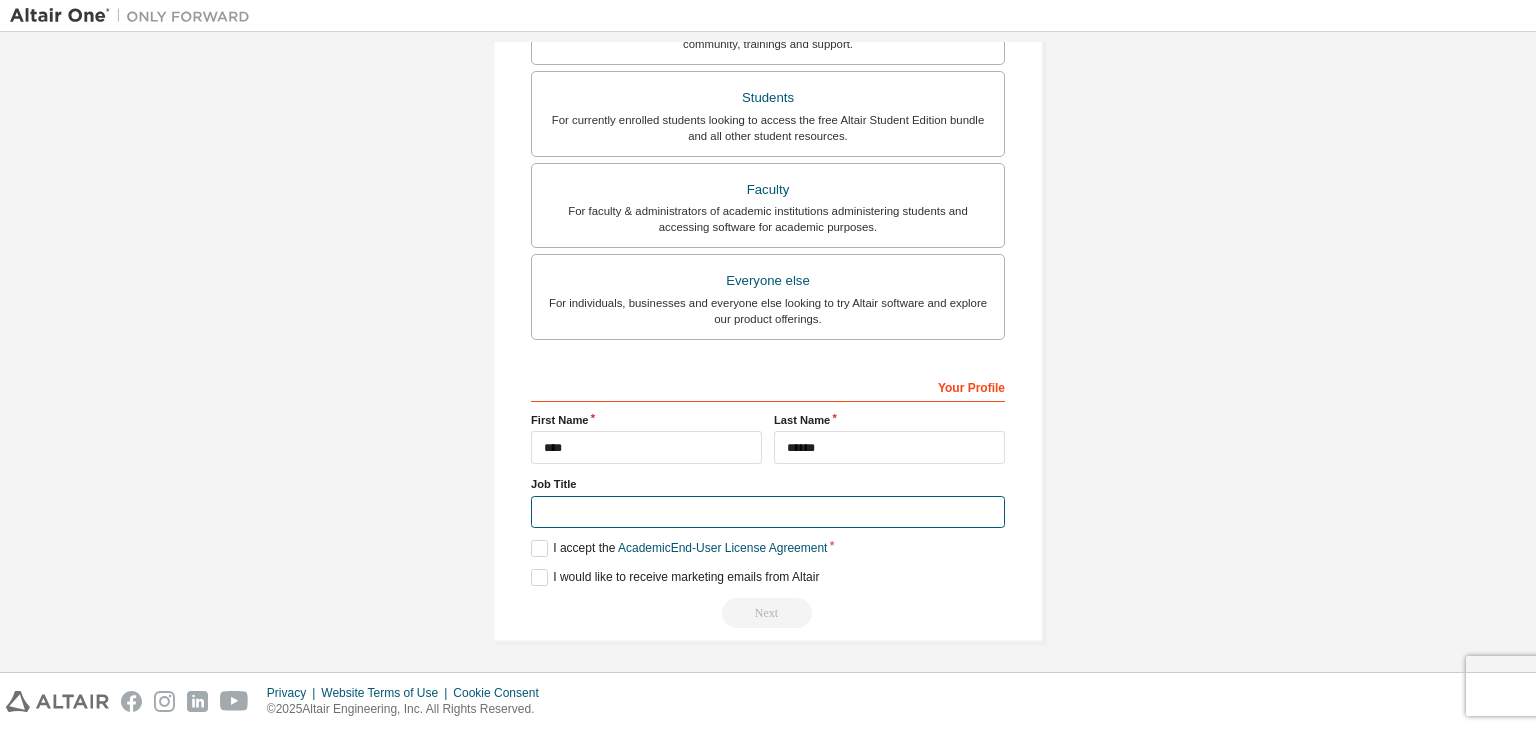 type on "*" 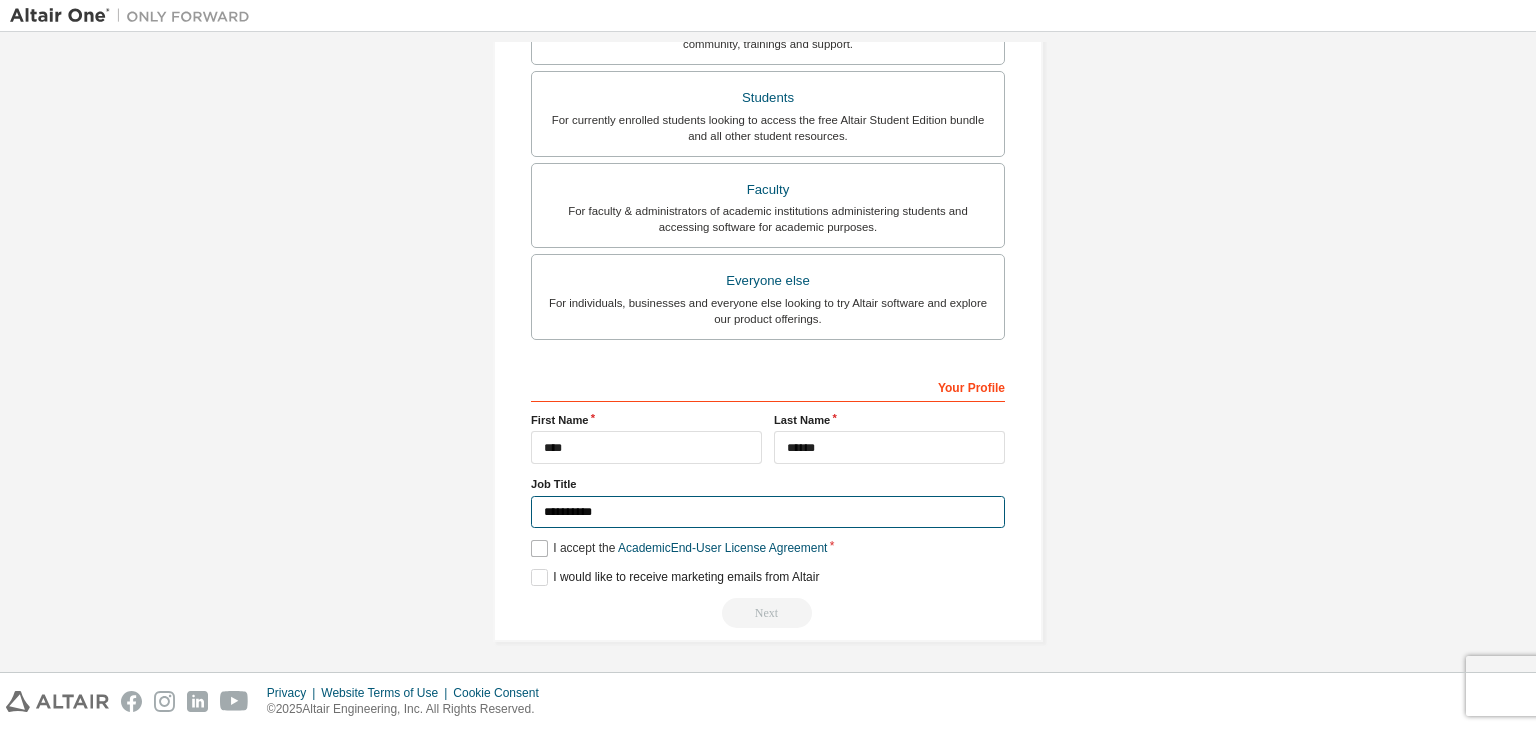 type on "**********" 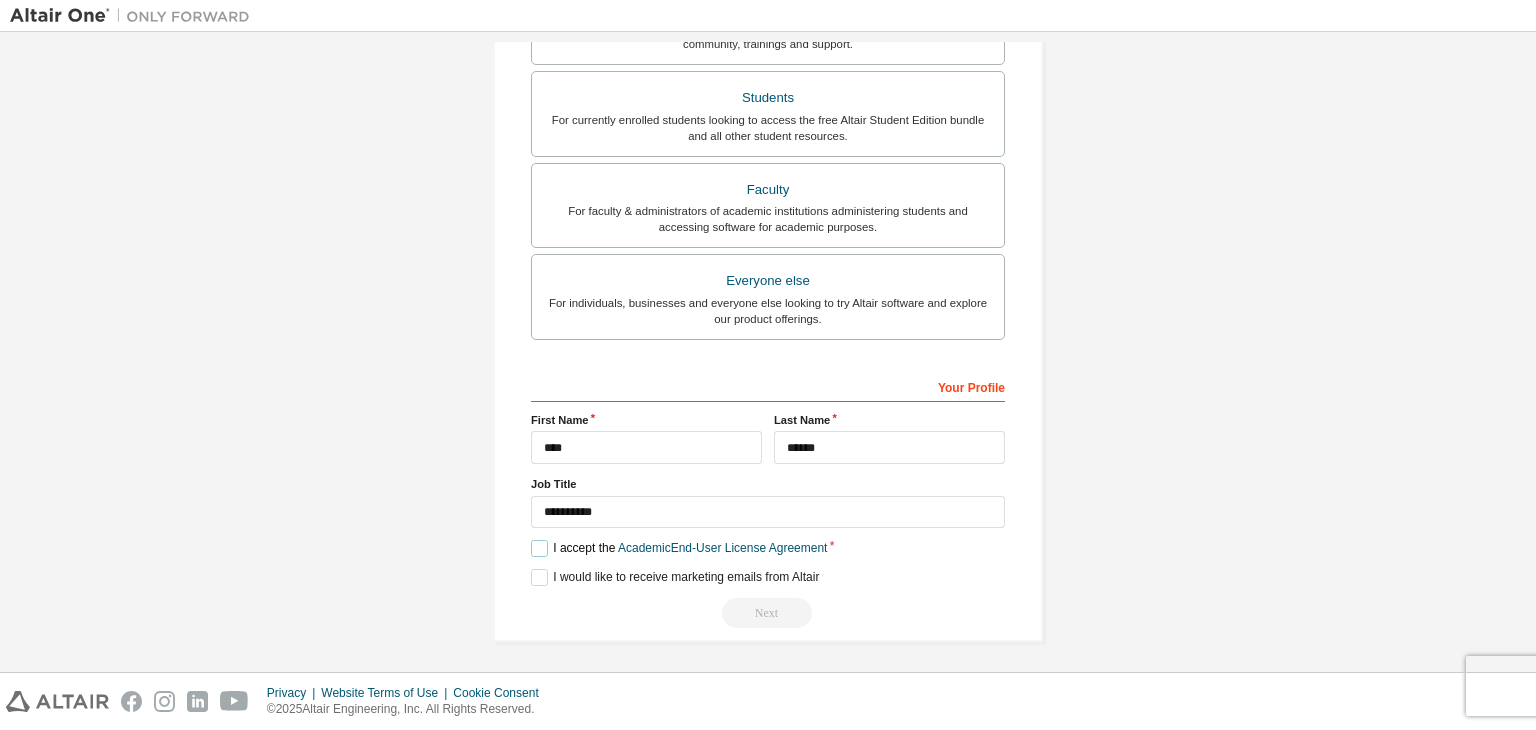 click on "I accept the   Academic   End-User License Agreement" at bounding box center (679, 548) 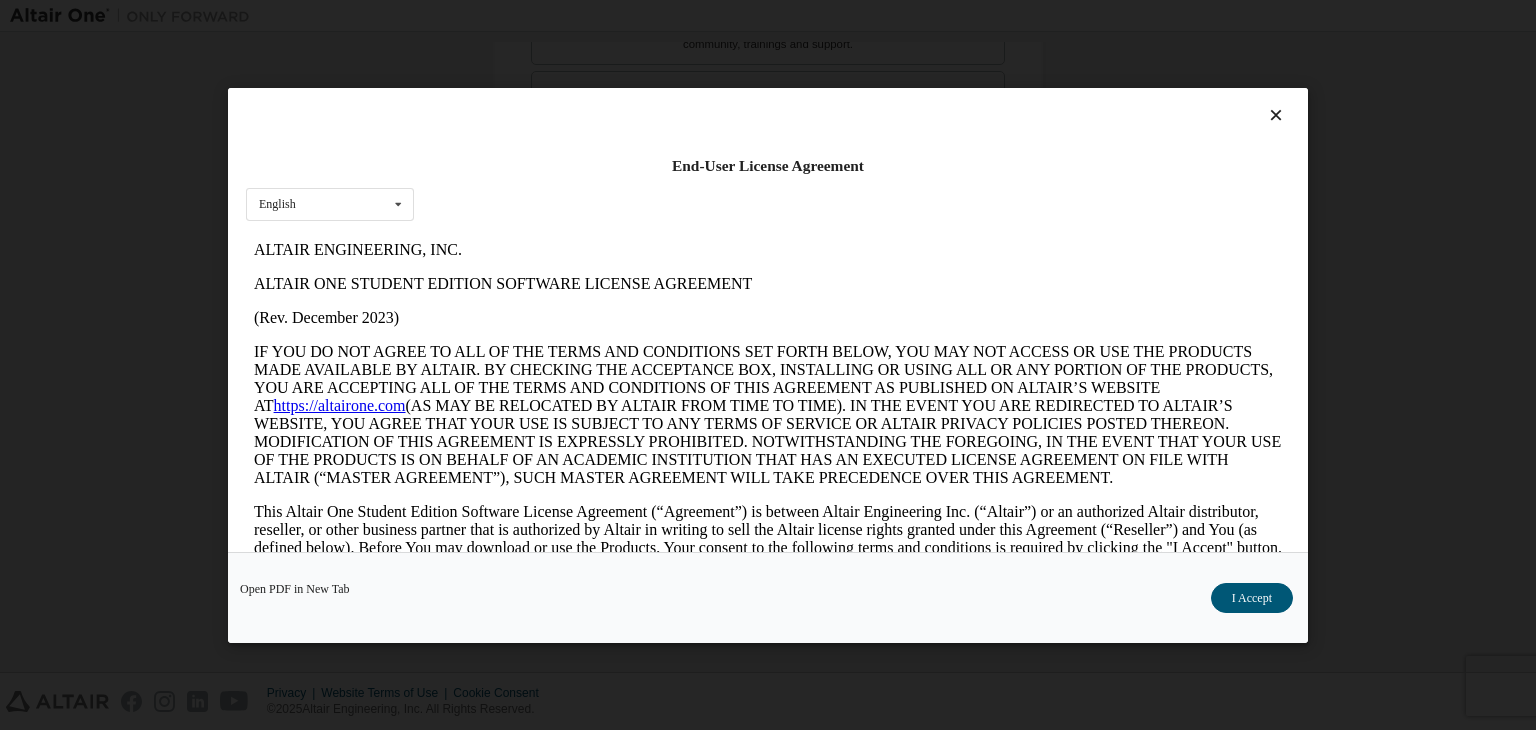 scroll, scrollTop: 0, scrollLeft: 0, axis: both 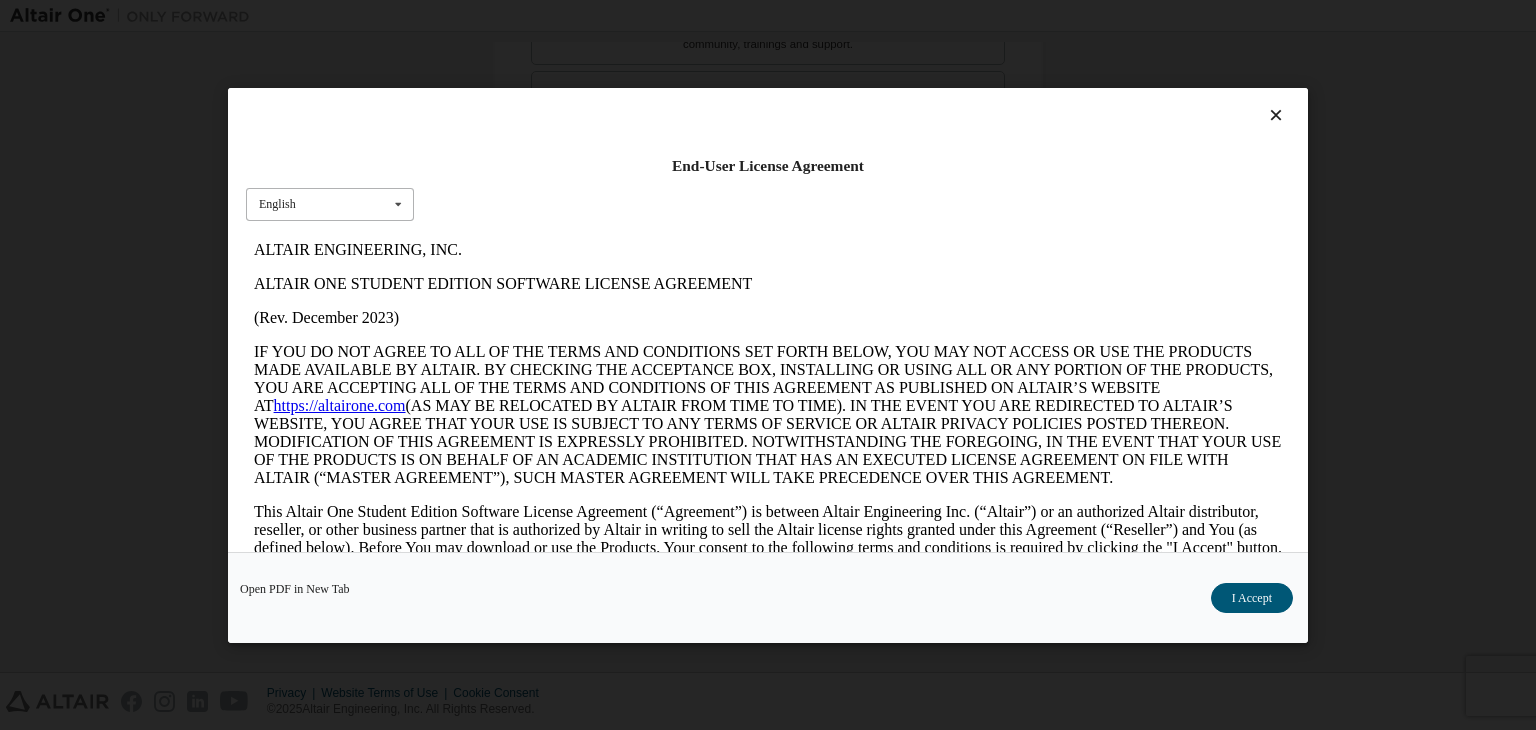 click on "End-User License Agreement English English" at bounding box center [768, 320] 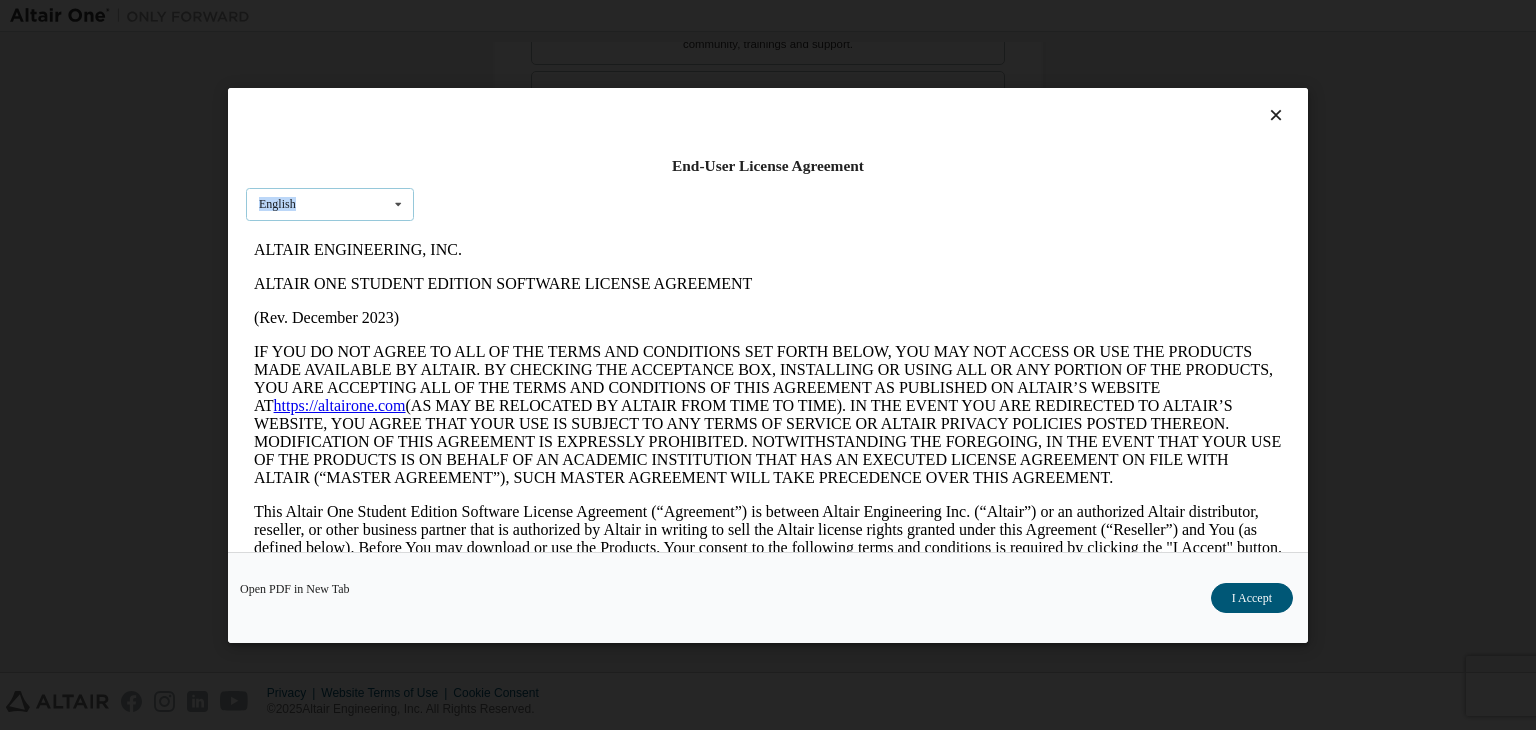 click at bounding box center [398, 203] 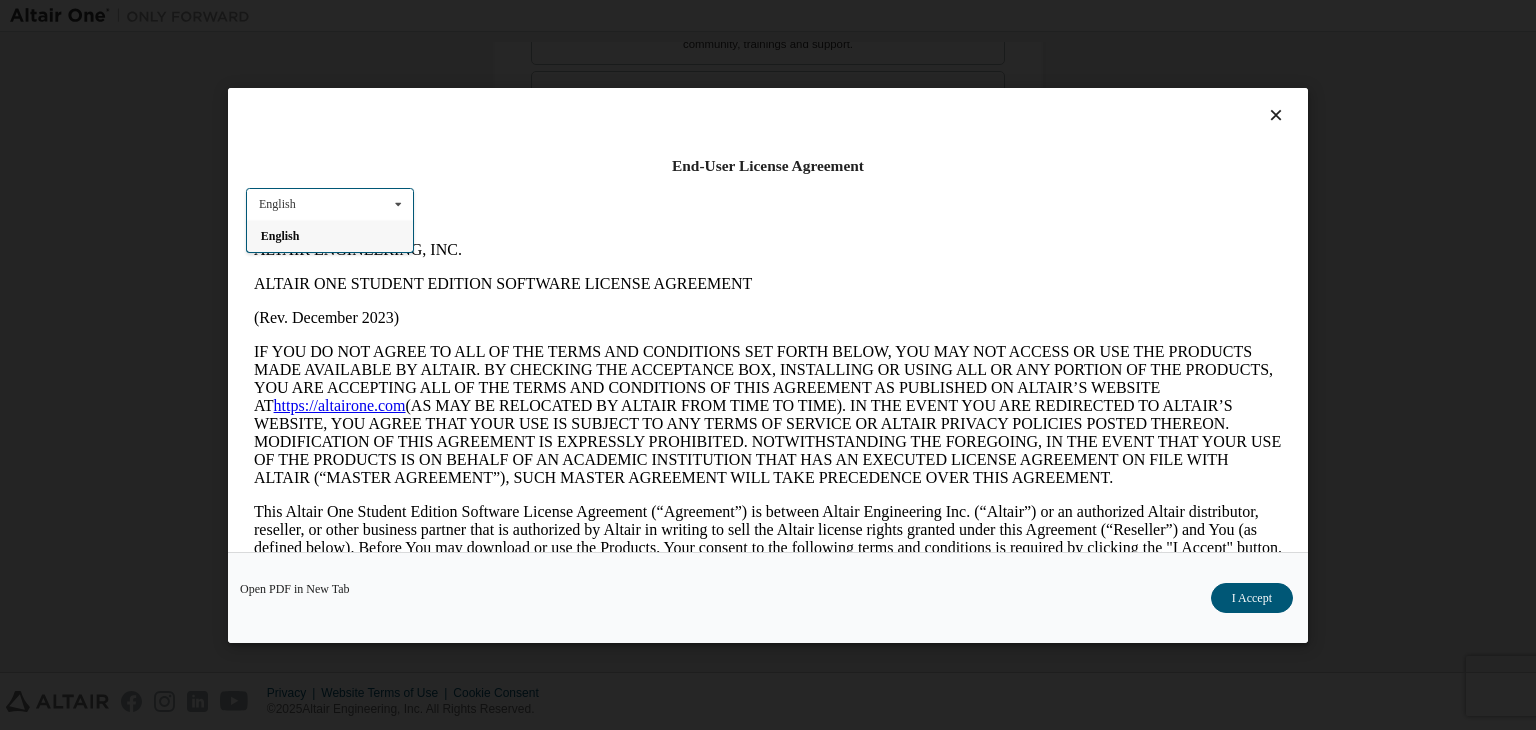 click on "End-User License Agreement English English" at bounding box center [768, 320] 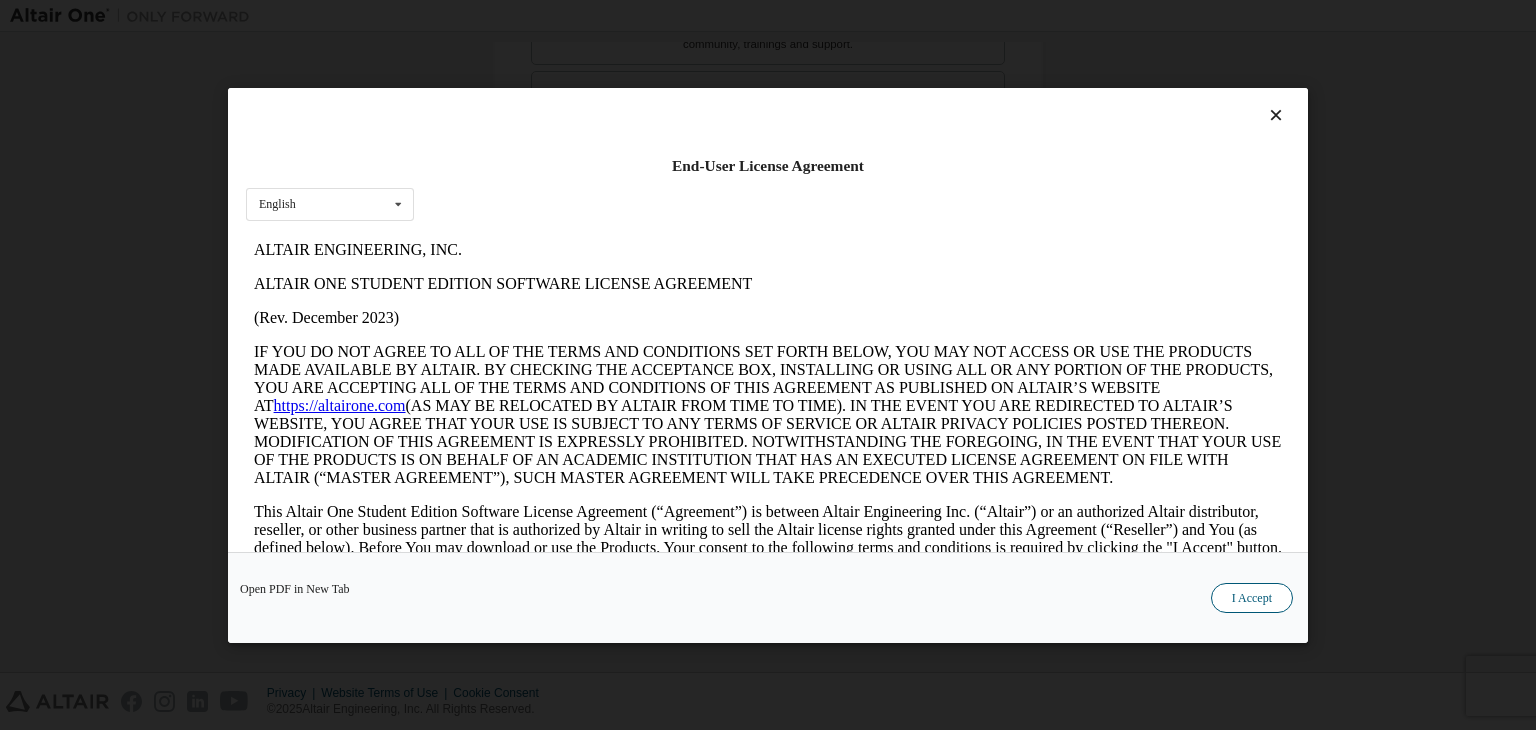 click on "I Accept" at bounding box center (1252, 598) 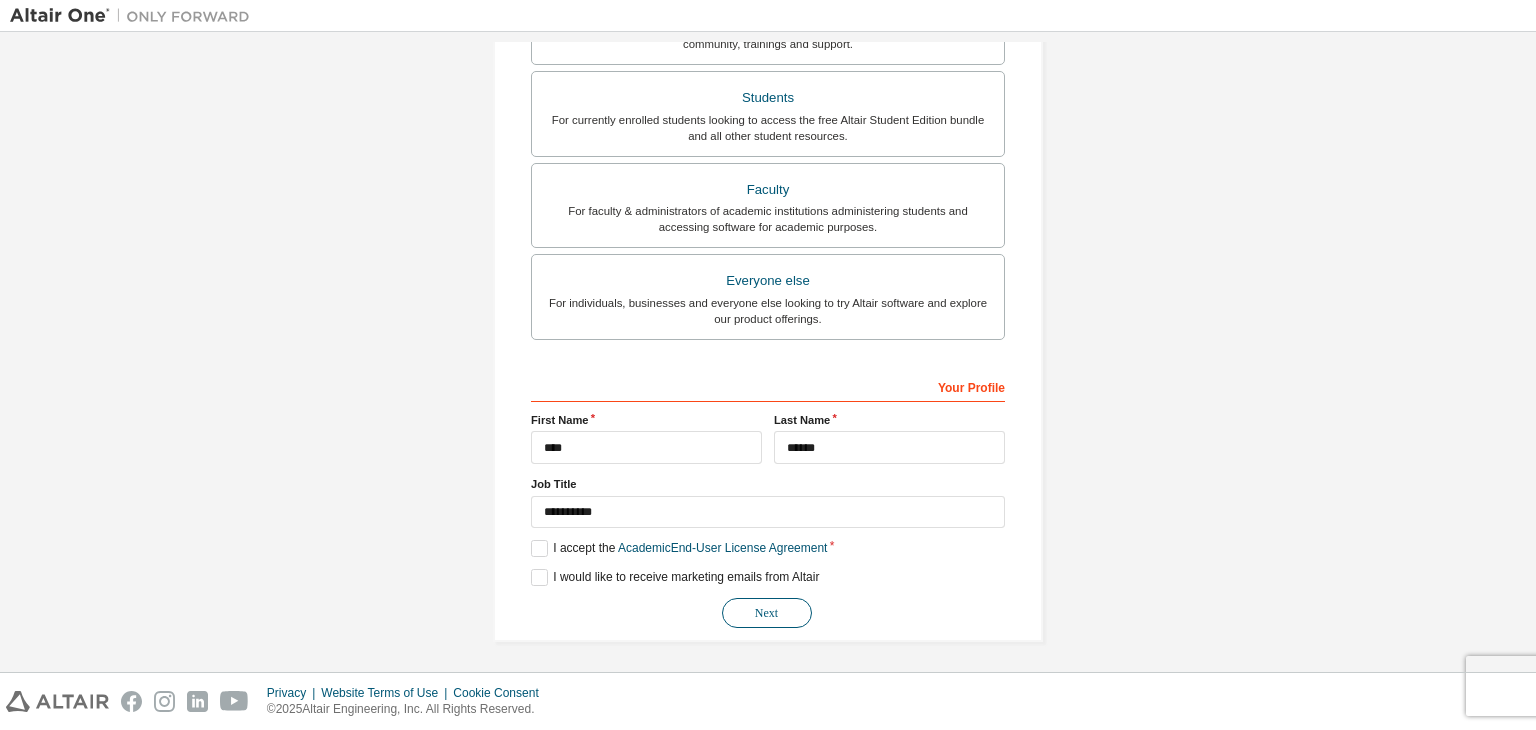 click on "Next" at bounding box center (767, 613) 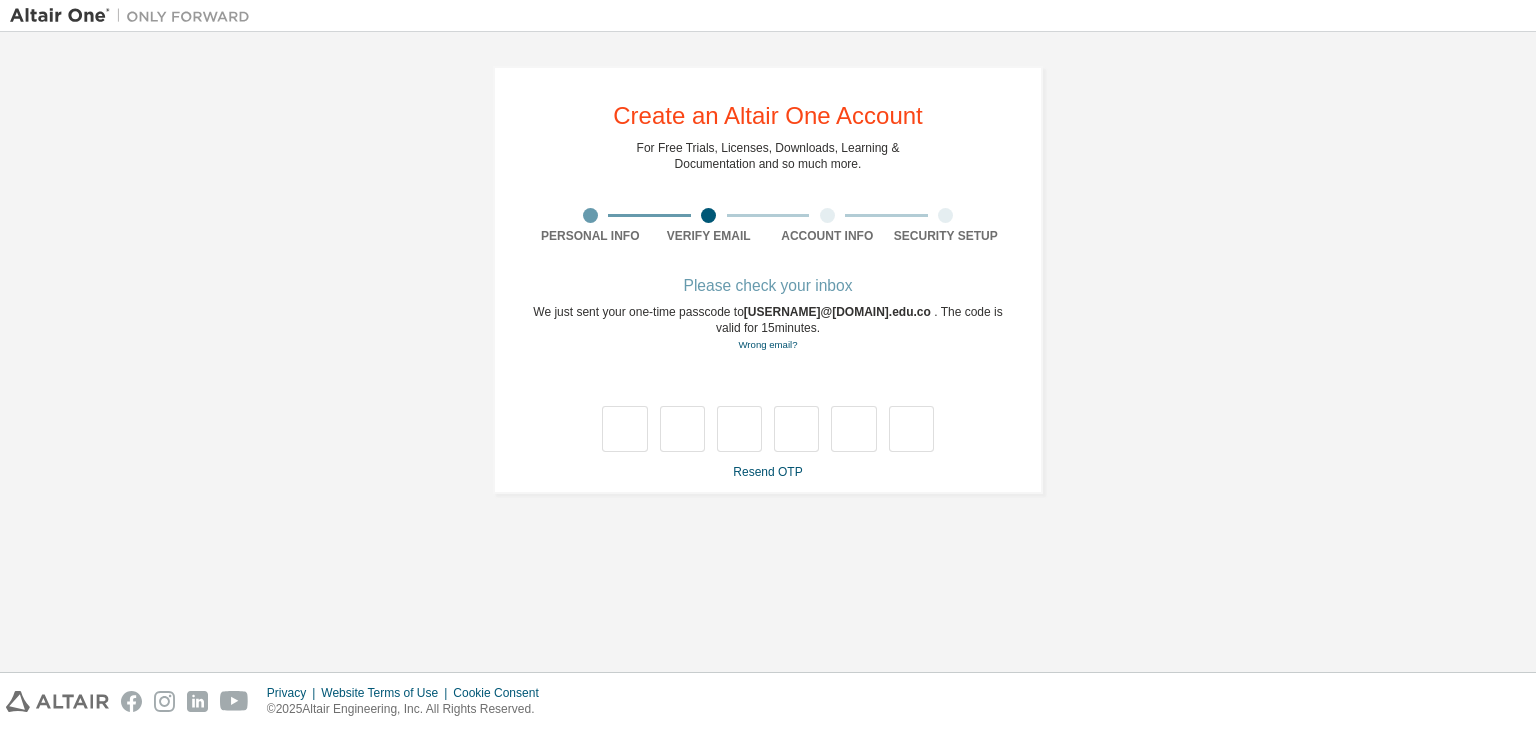 scroll, scrollTop: 0, scrollLeft: 0, axis: both 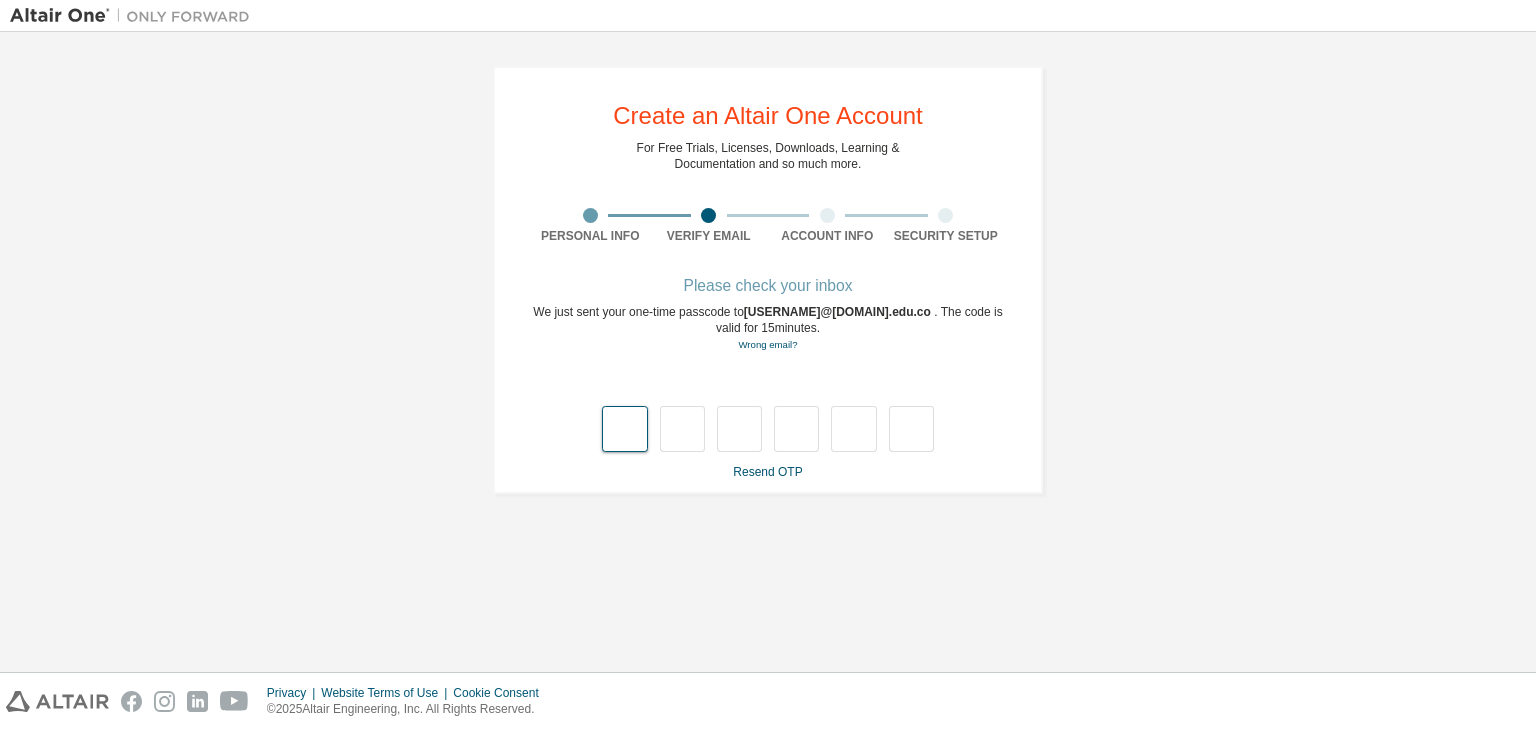 type on "*" 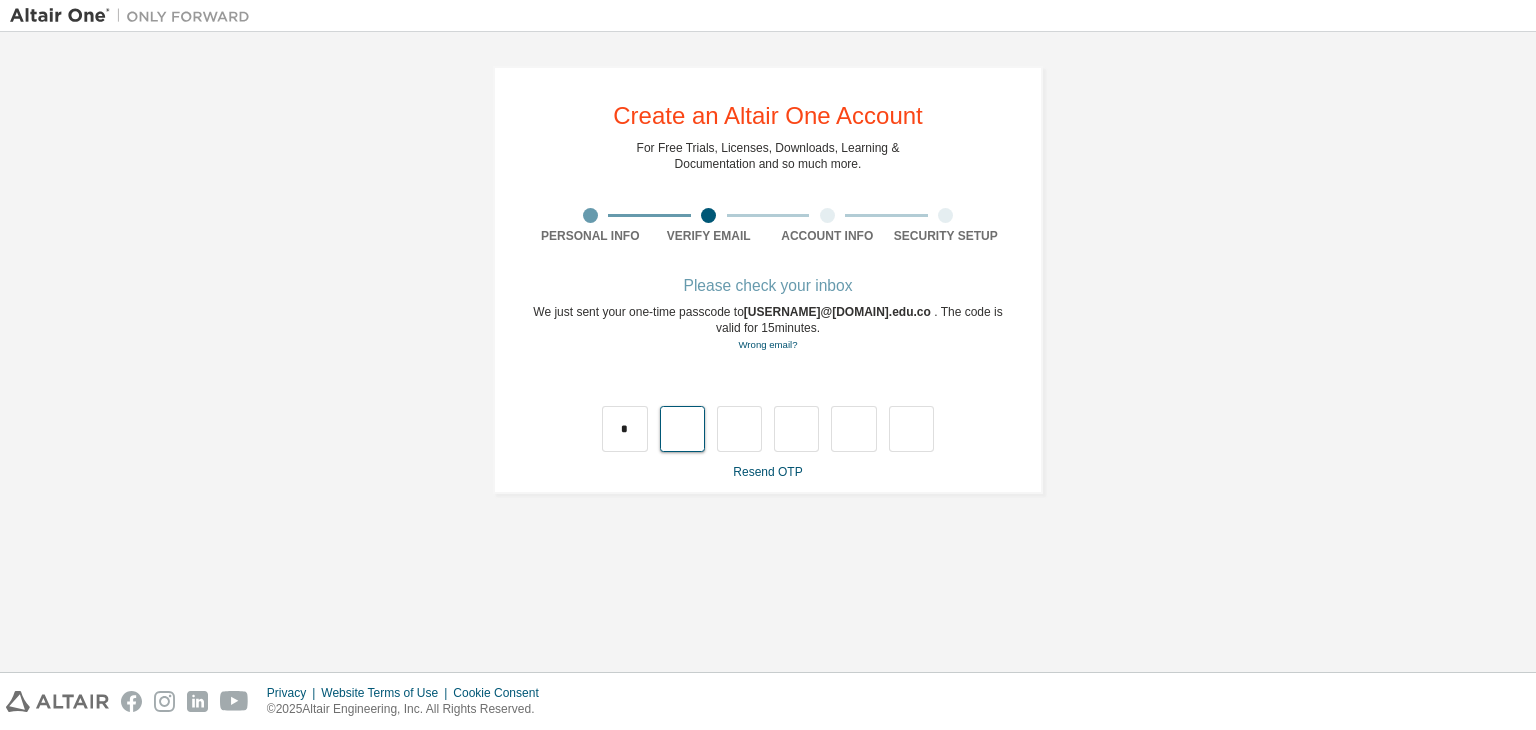 type on "*" 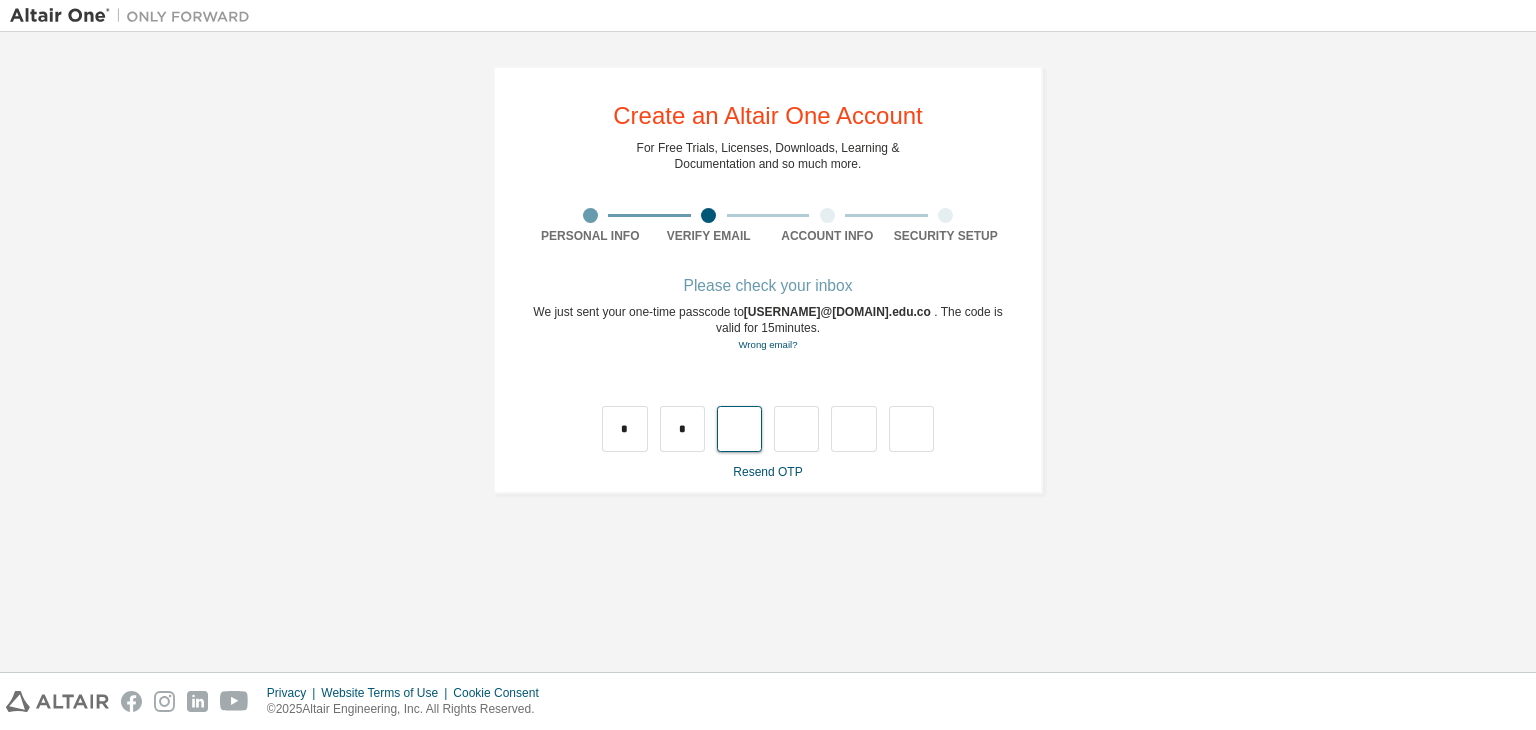 type on "*" 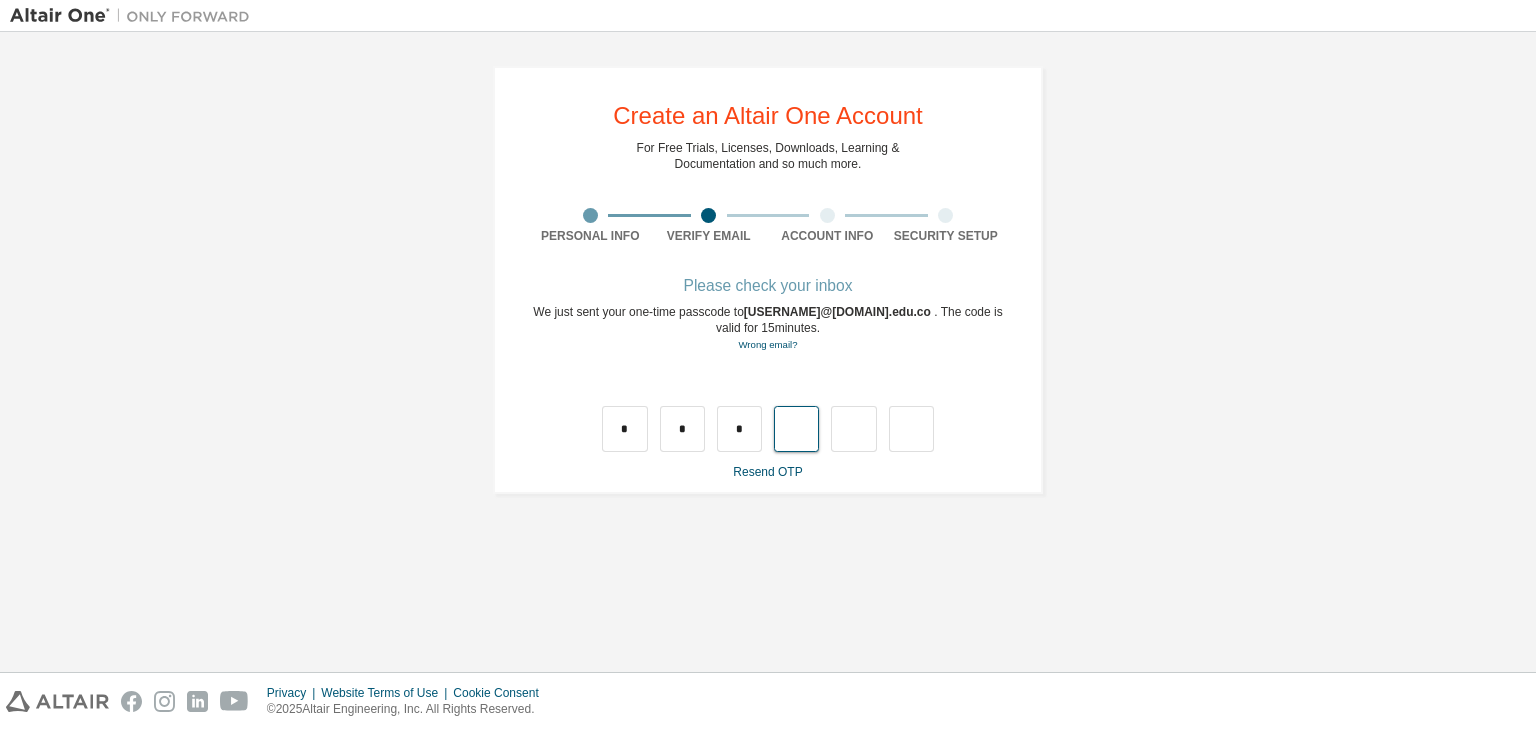 type on "*" 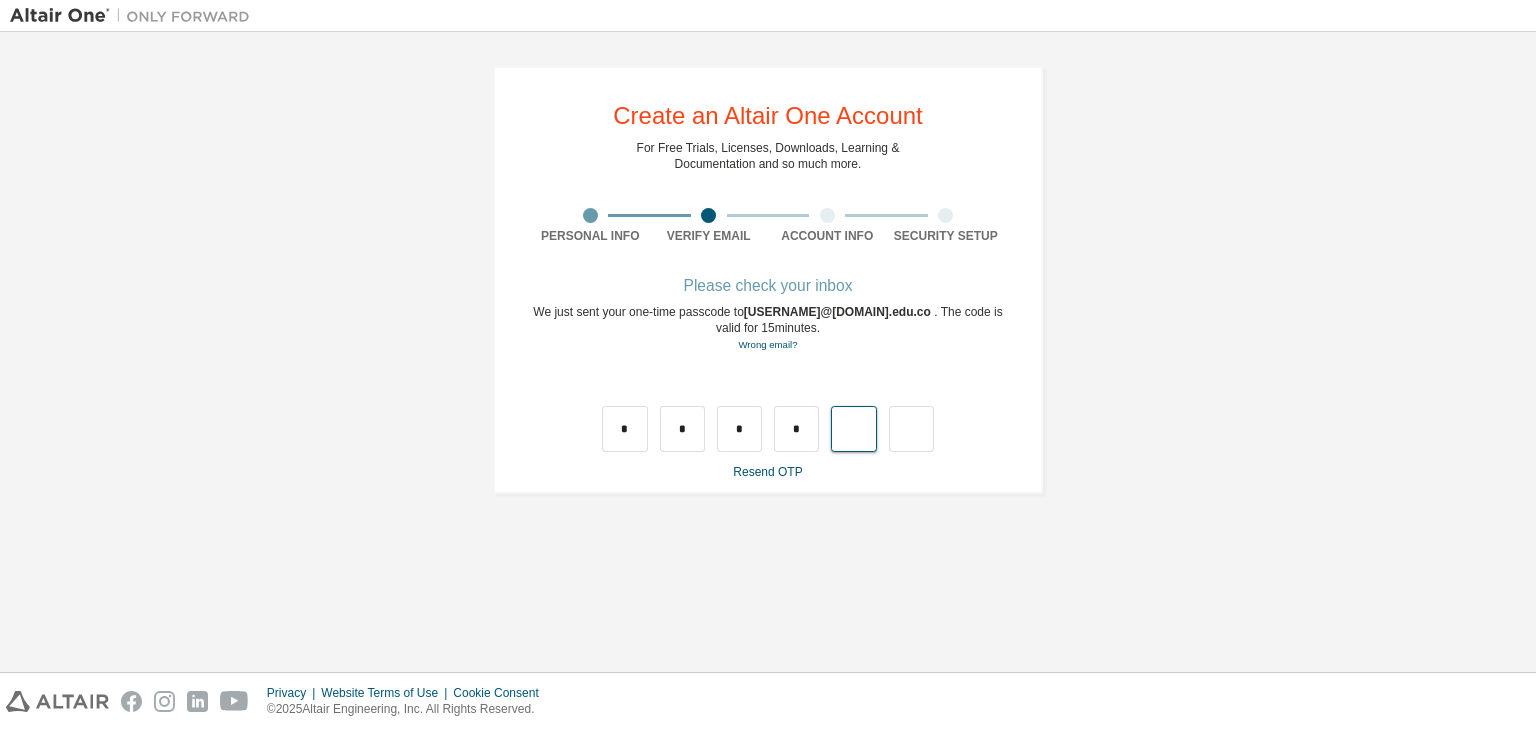 type on "*" 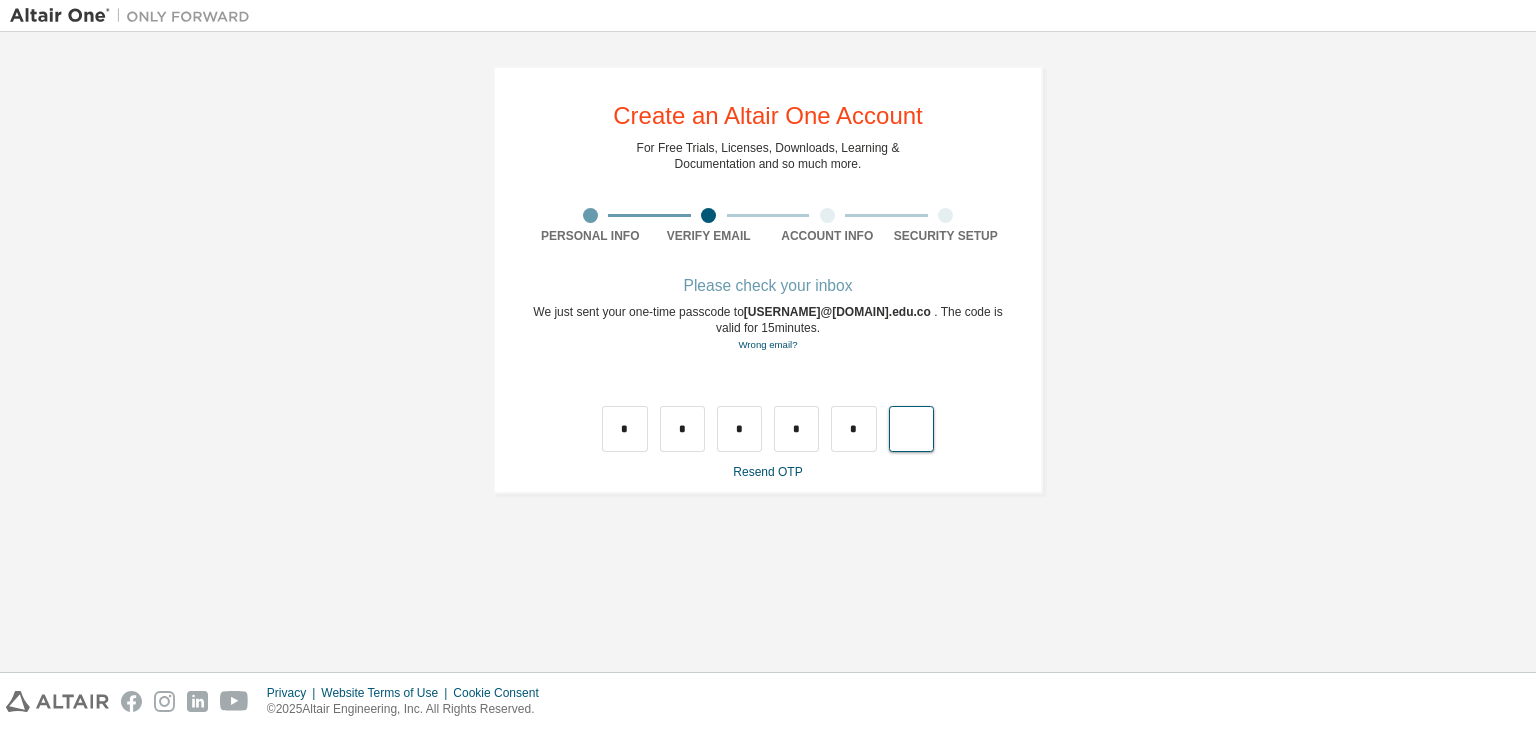 type on "*" 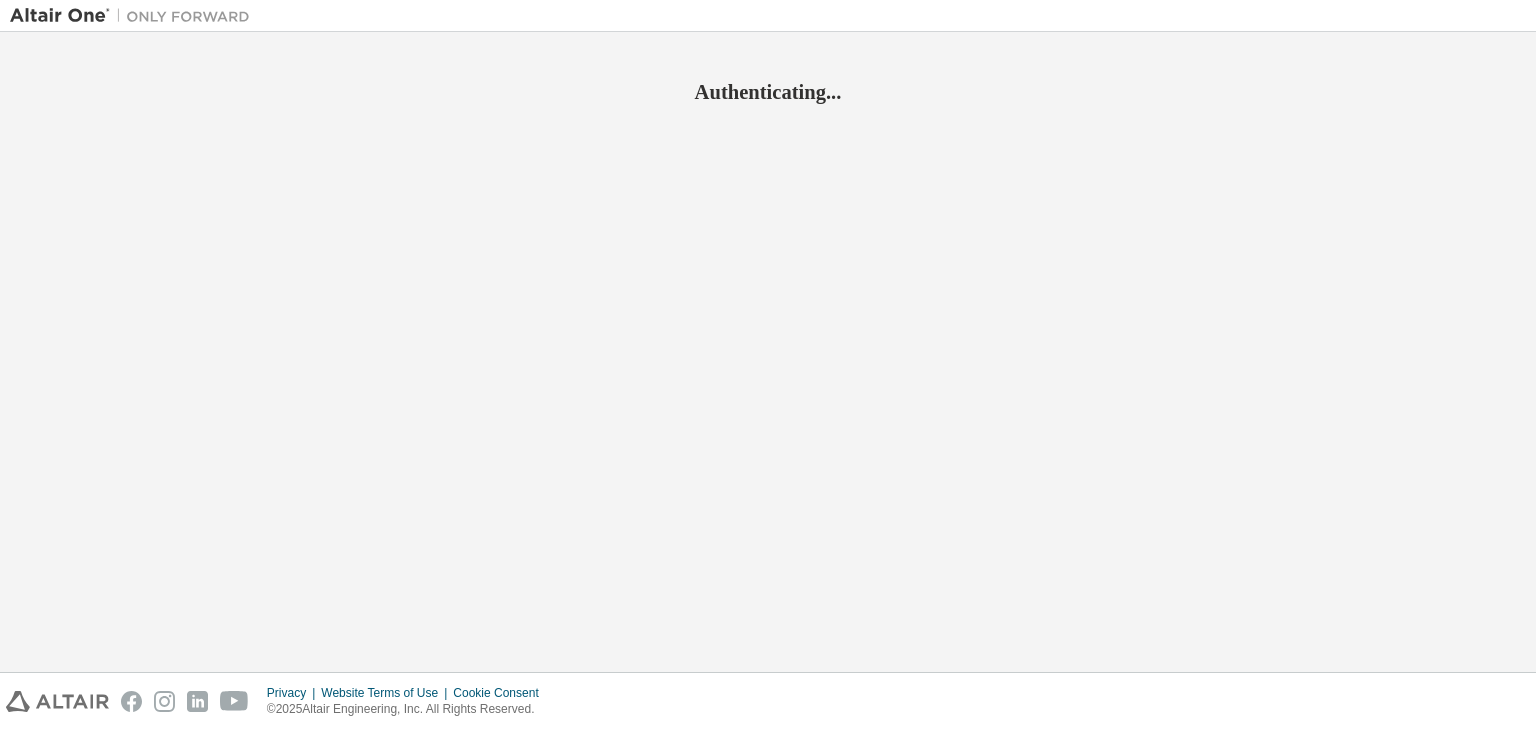 scroll, scrollTop: 0, scrollLeft: 0, axis: both 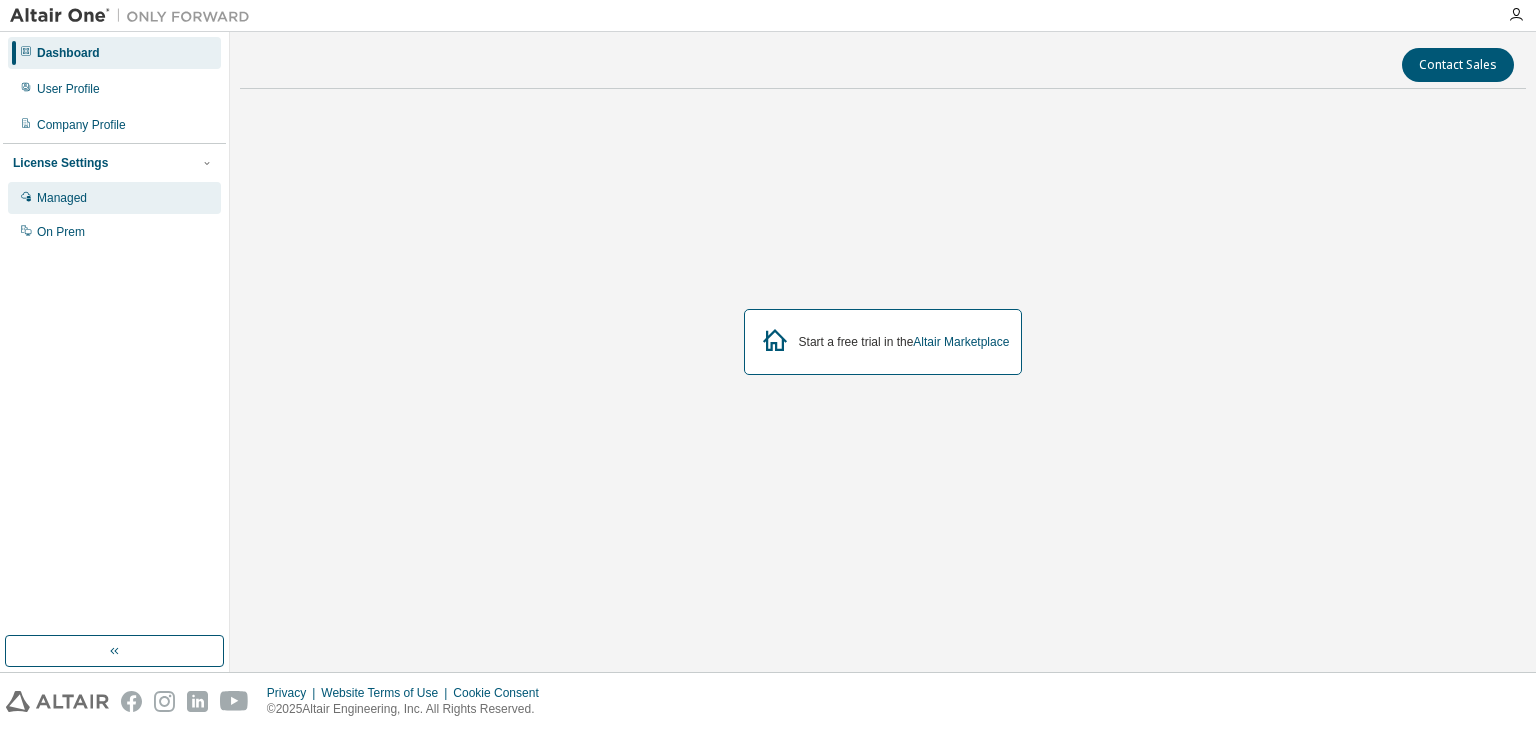 click on "Managed" at bounding box center (114, 198) 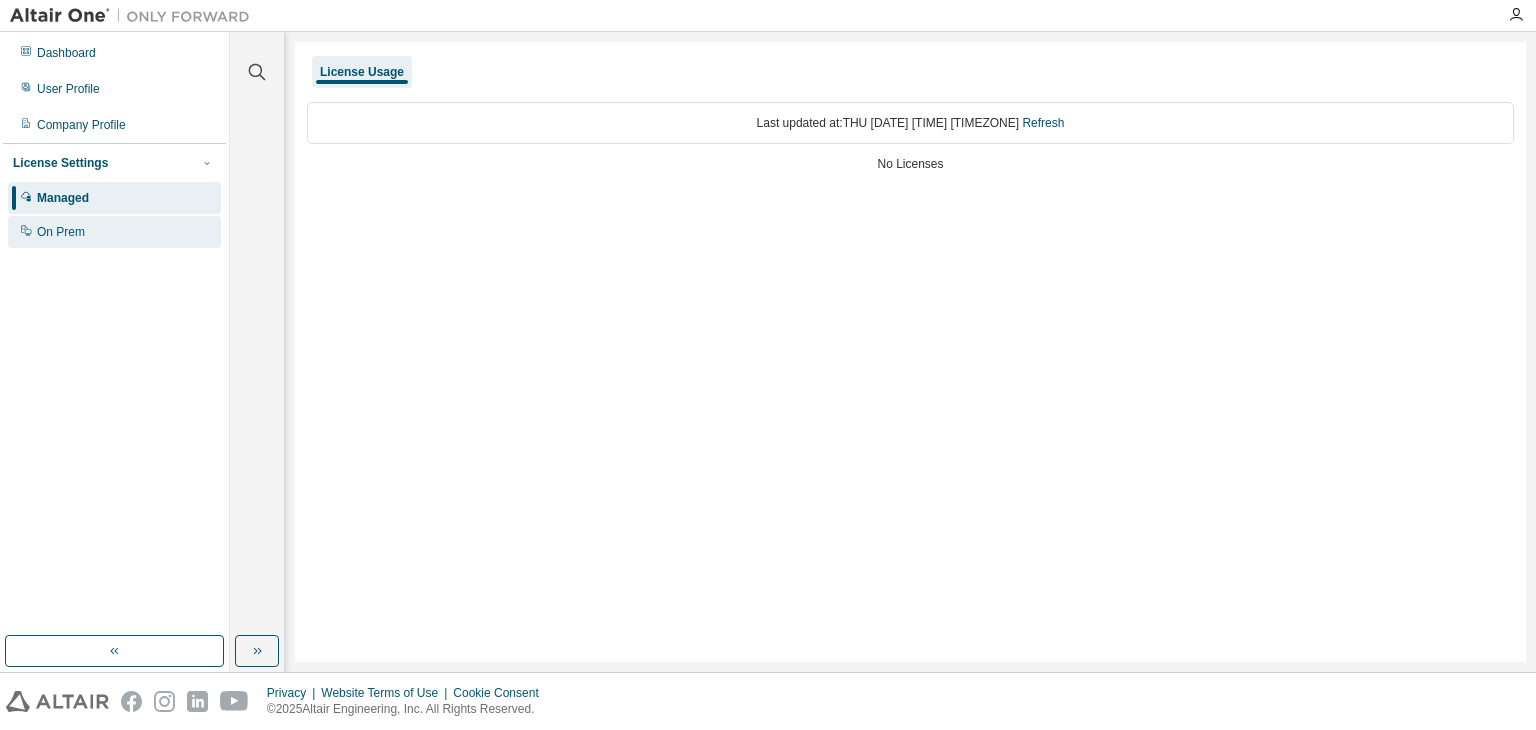 click on "On Prem" at bounding box center [114, 232] 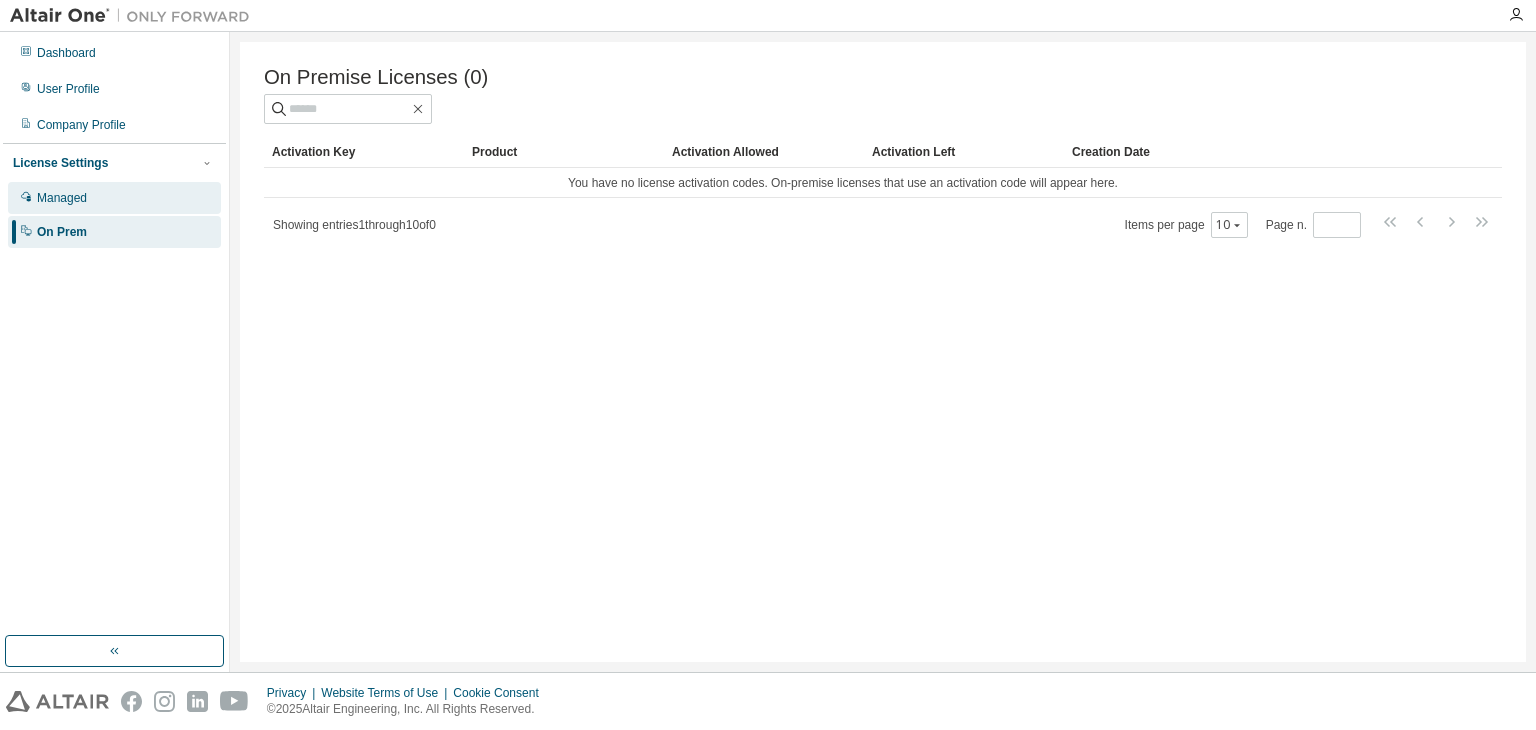 click on "Managed" at bounding box center [114, 198] 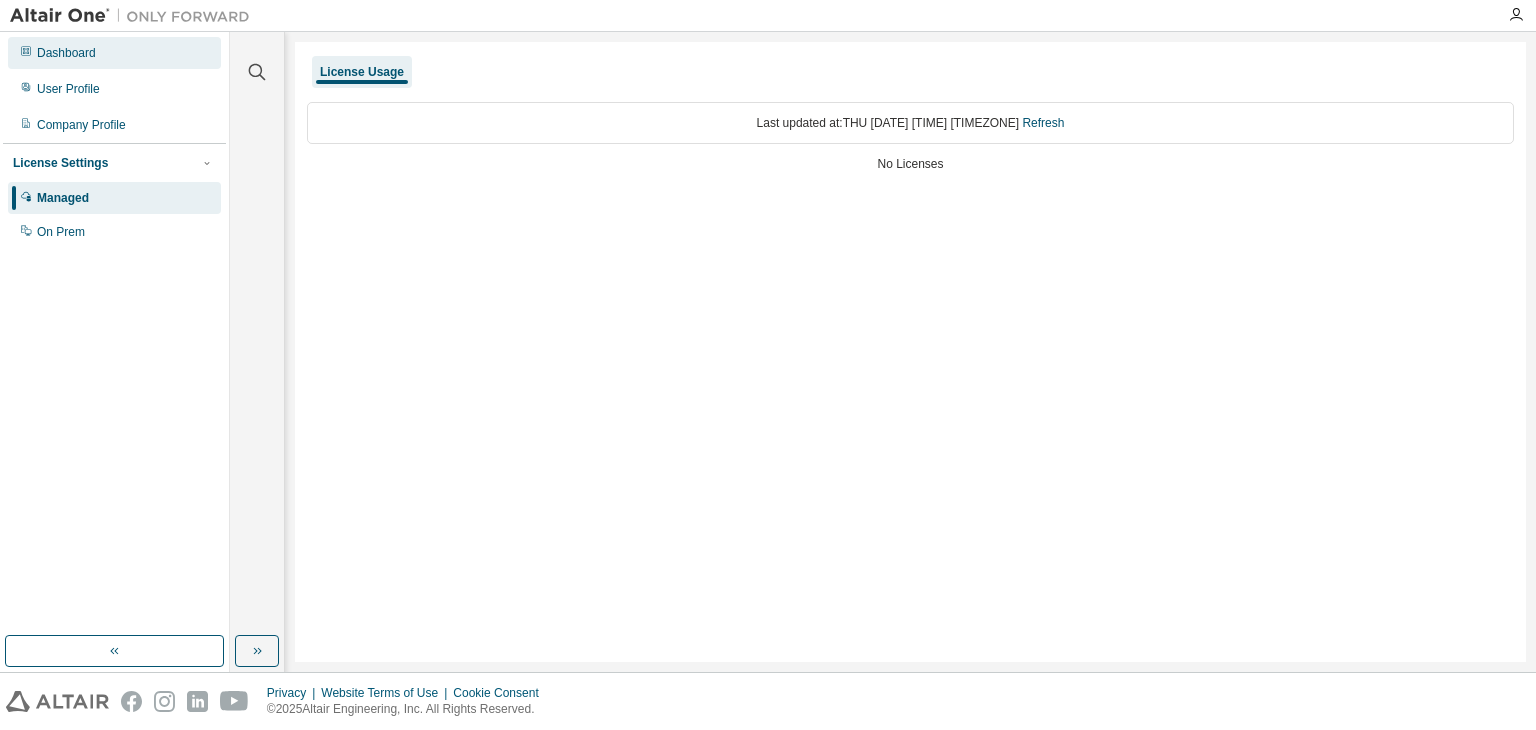 click on "Dashboard" at bounding box center [114, 53] 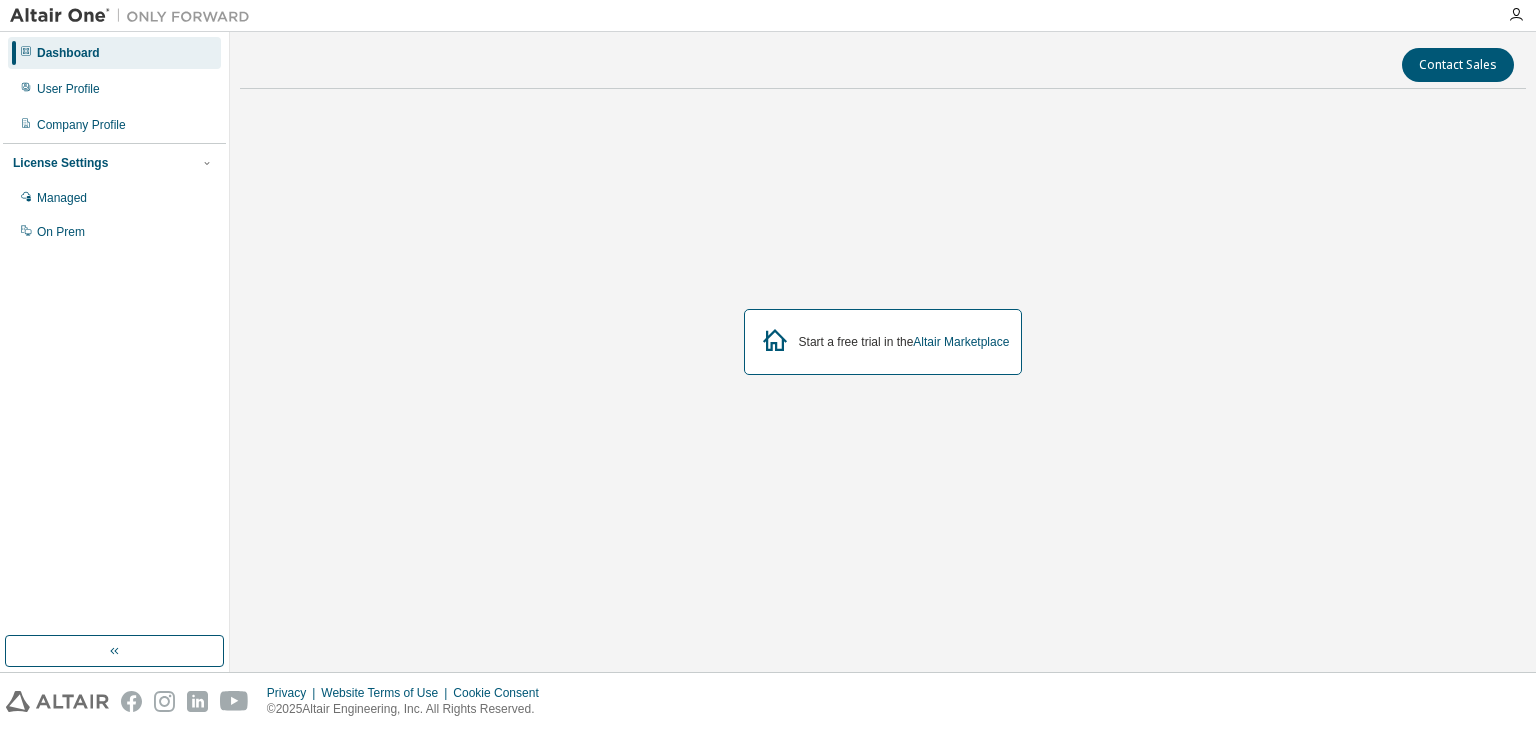 click on "Start a free trial in the  Altair Marketplace" at bounding box center [883, 342] 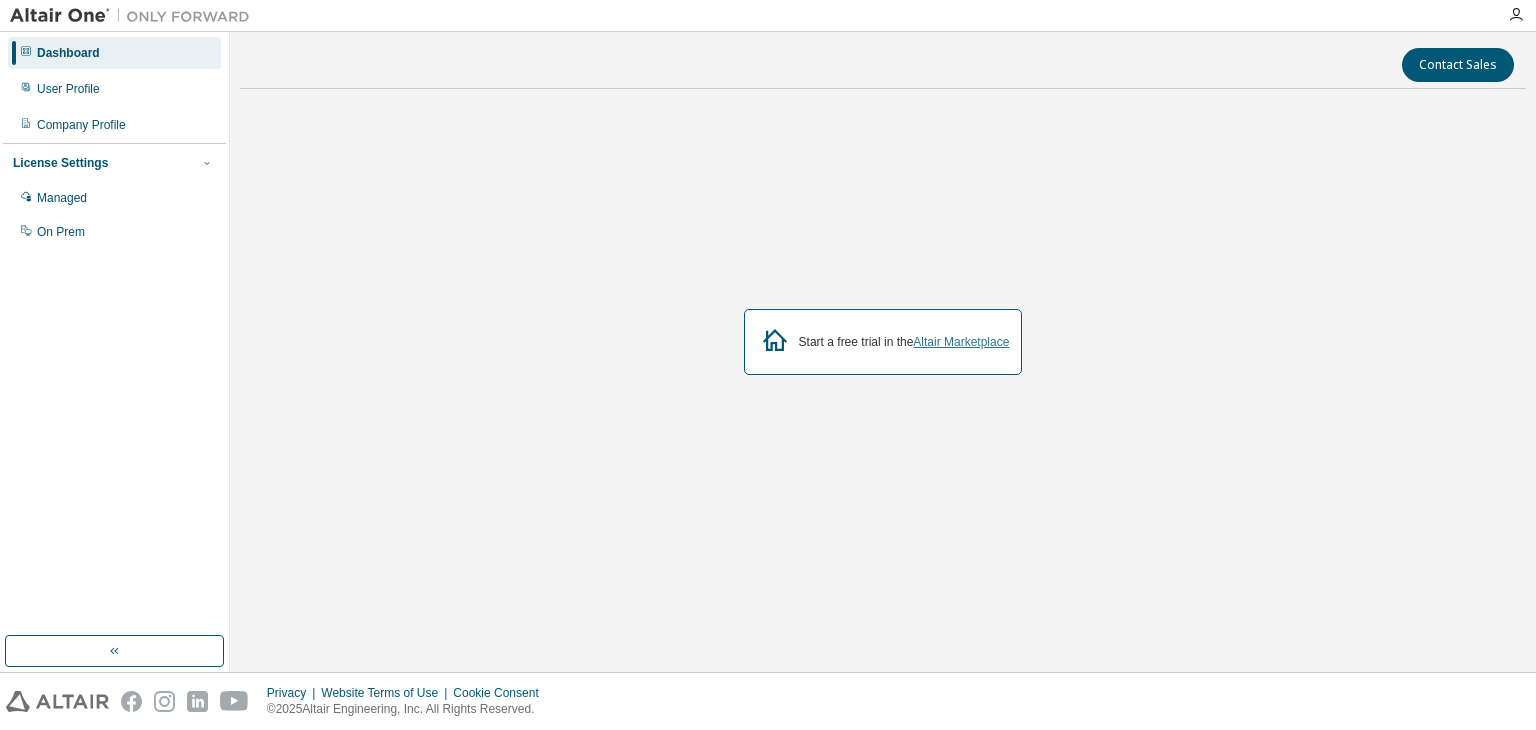 click on "Altair Marketplace" at bounding box center [961, 342] 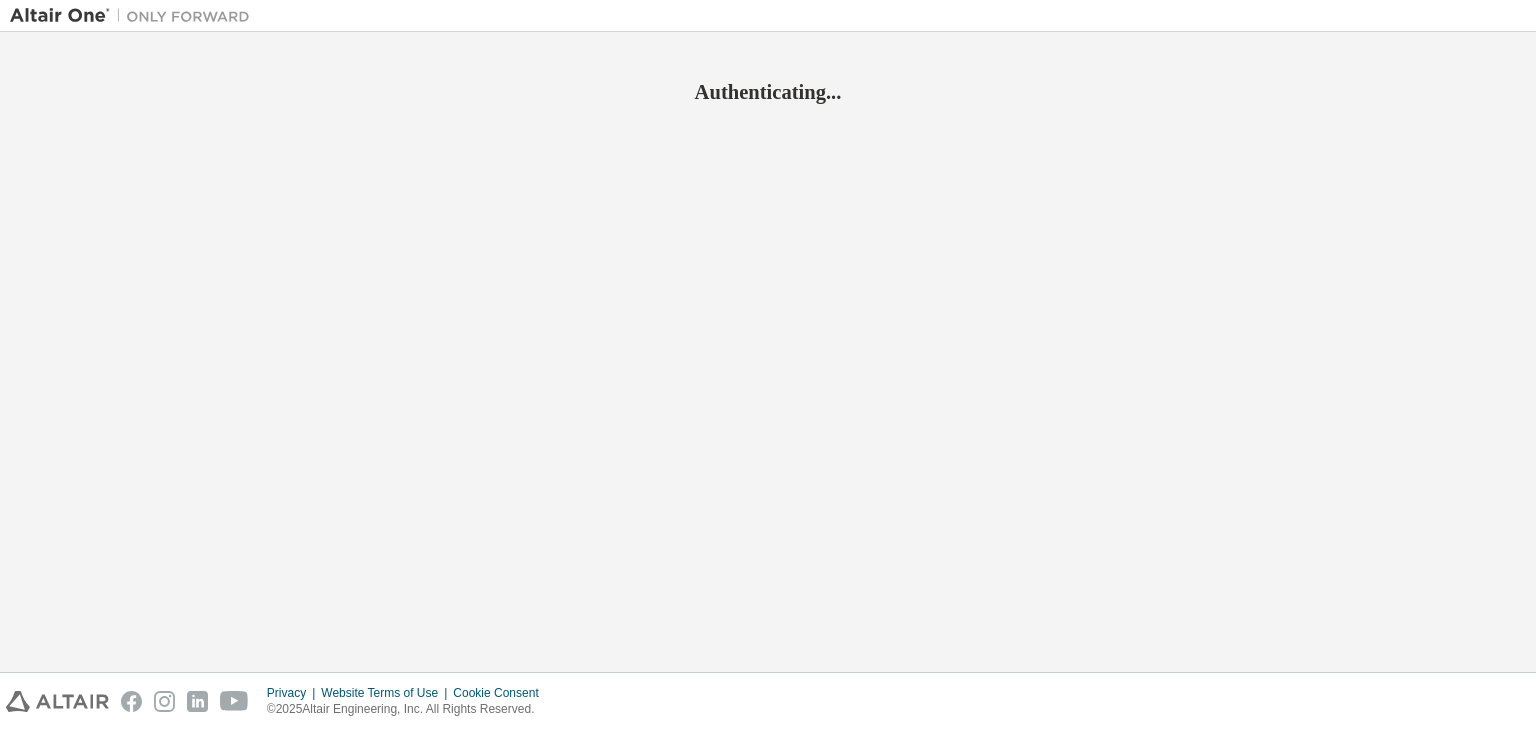 scroll, scrollTop: 0, scrollLeft: 0, axis: both 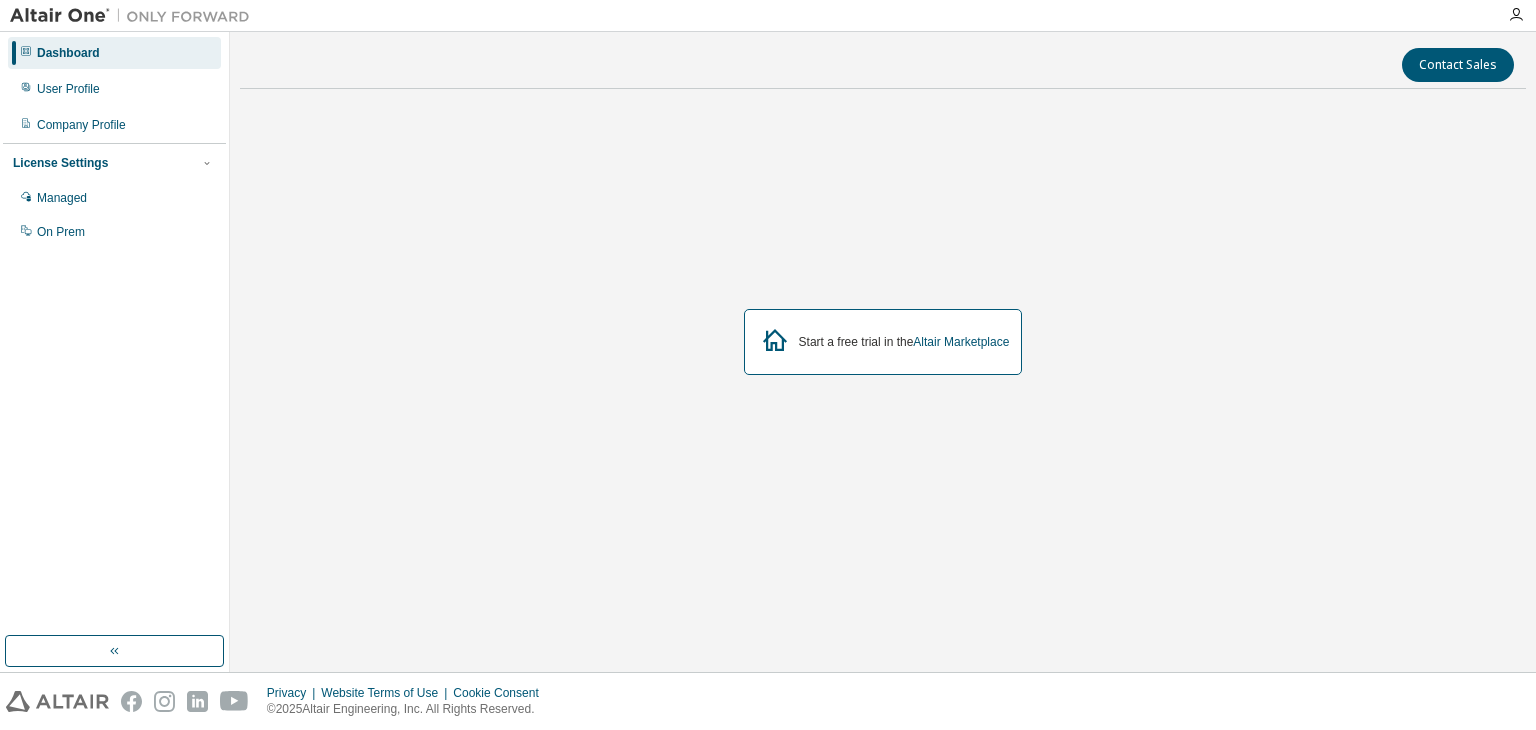 click on "Dashboard User Profile Company Profile License Settings Managed On Prem" at bounding box center [114, 142] 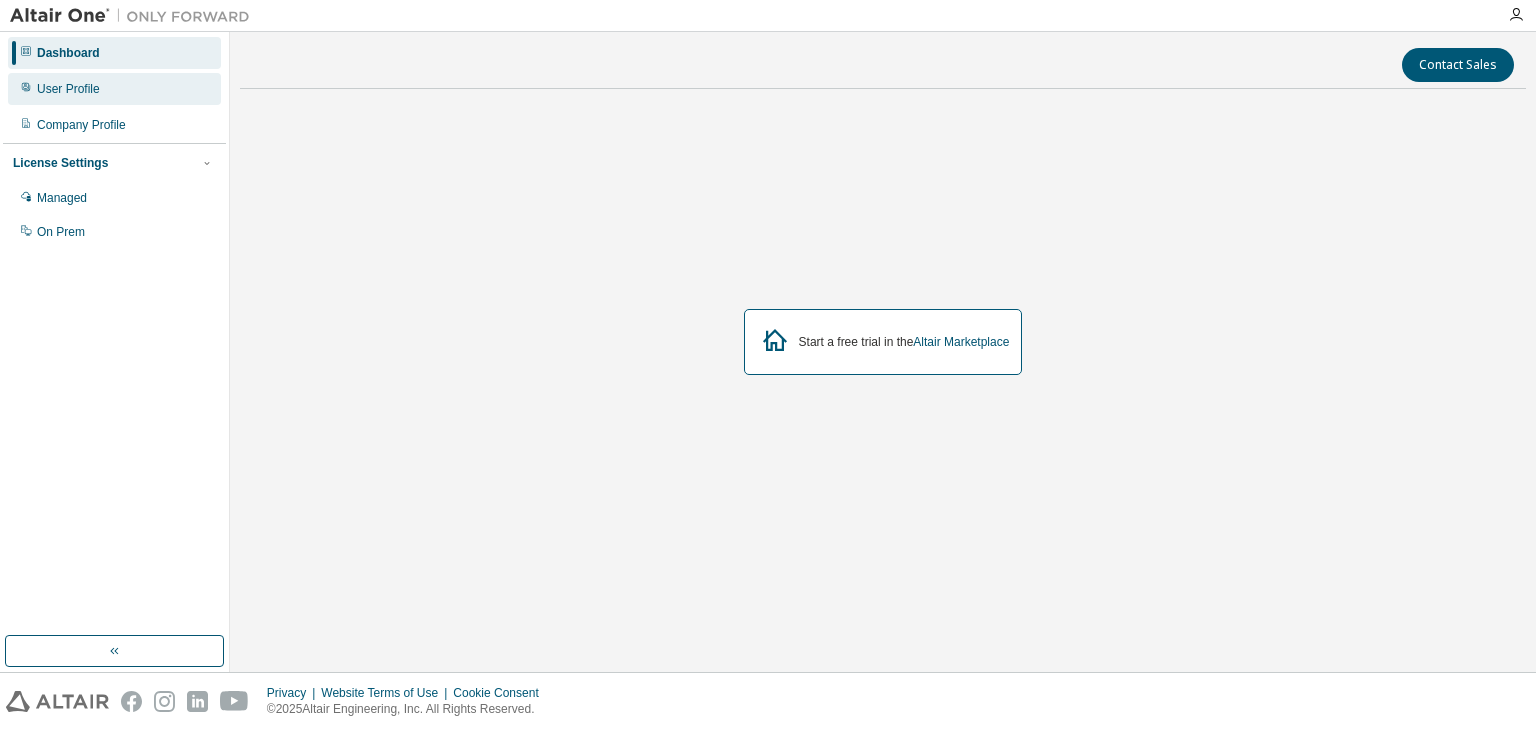 click on "User Profile" at bounding box center [68, 89] 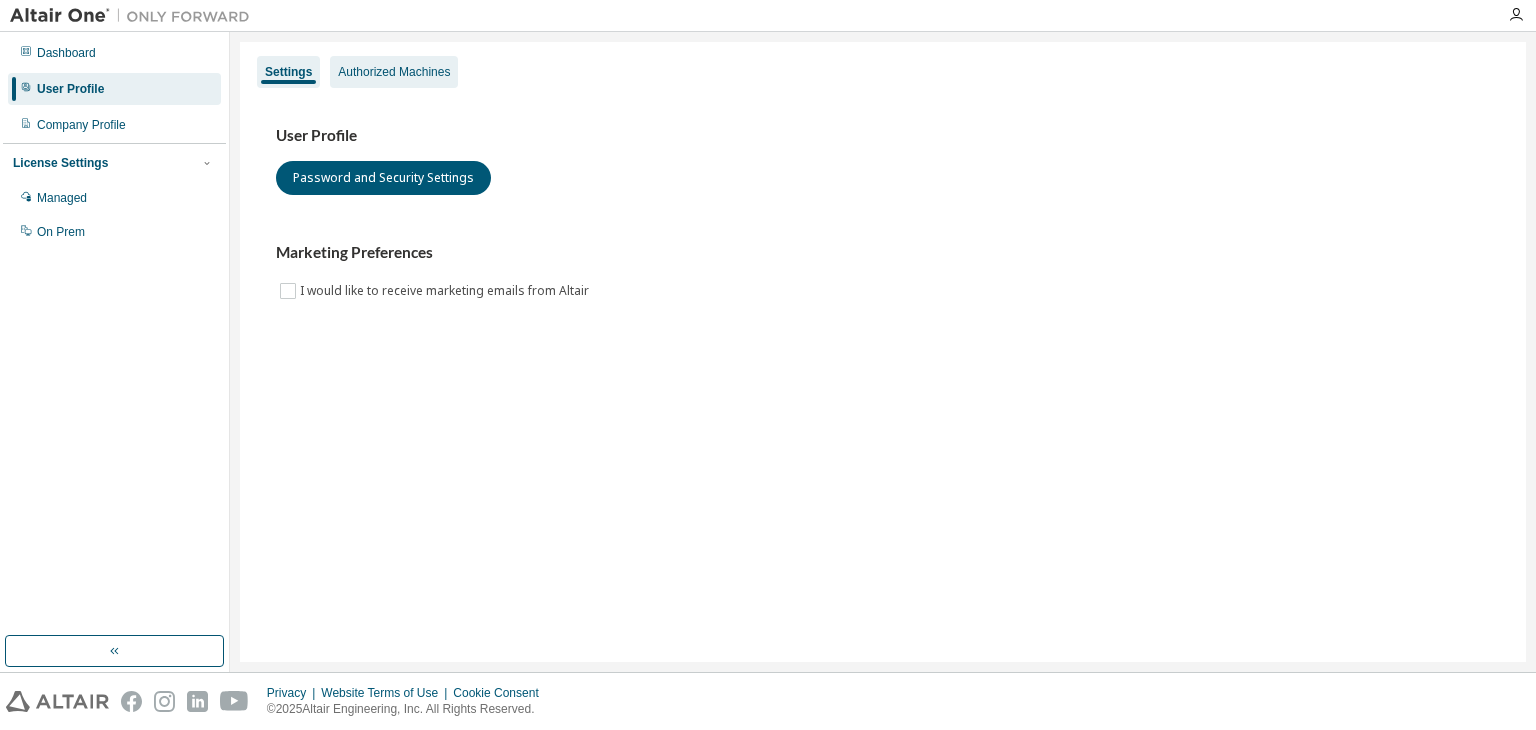 click on "Authorized Machines" at bounding box center [394, 72] 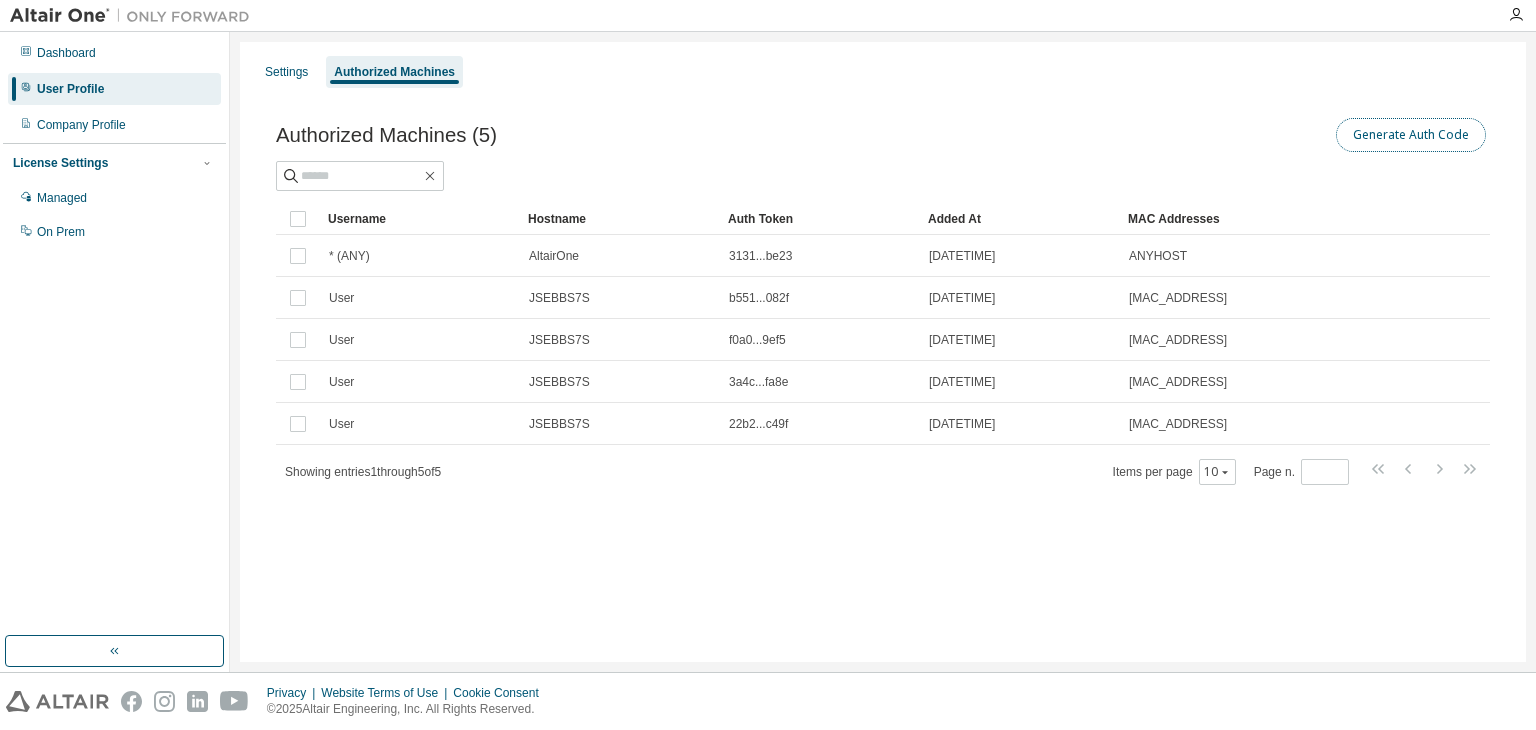 click on "Generate Auth Code" at bounding box center (1411, 135) 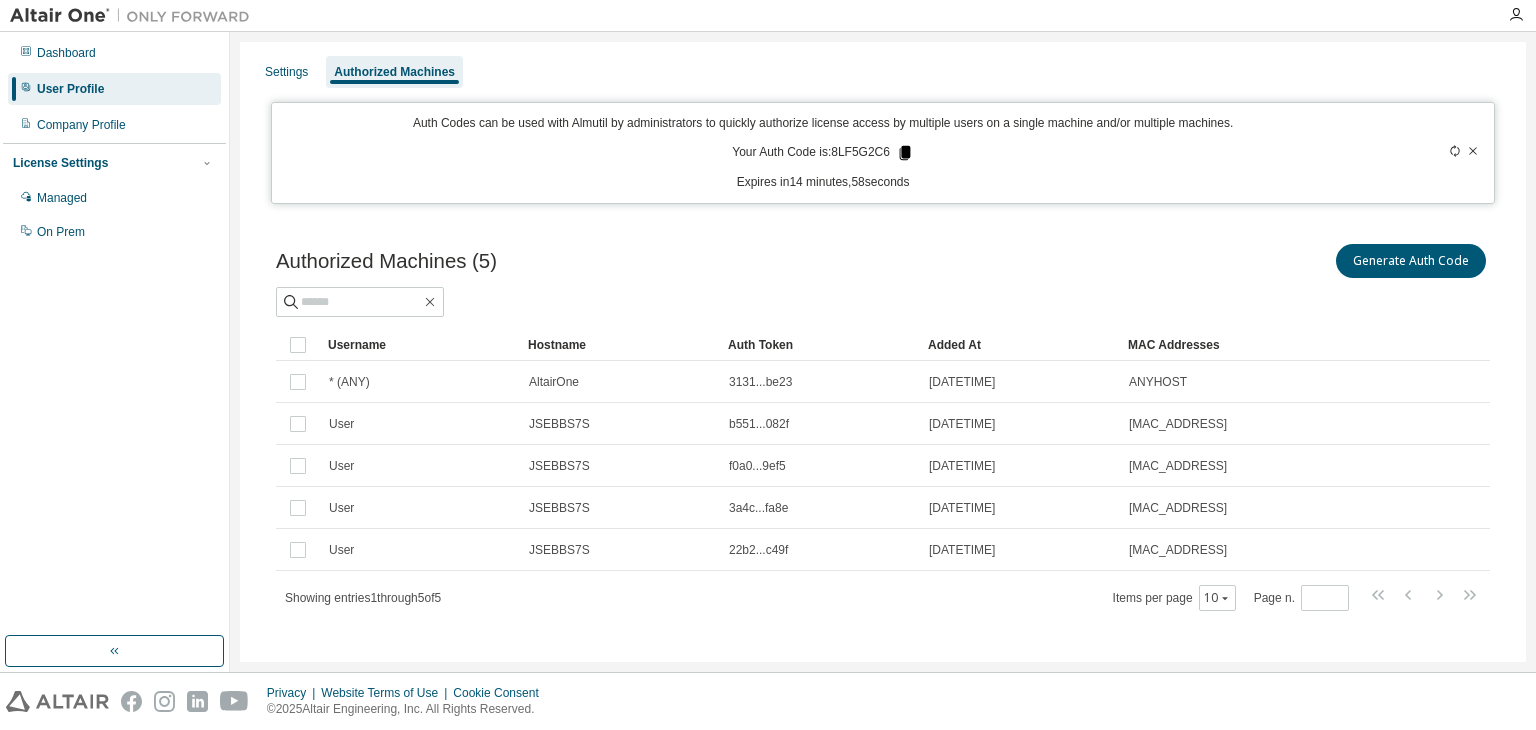 click 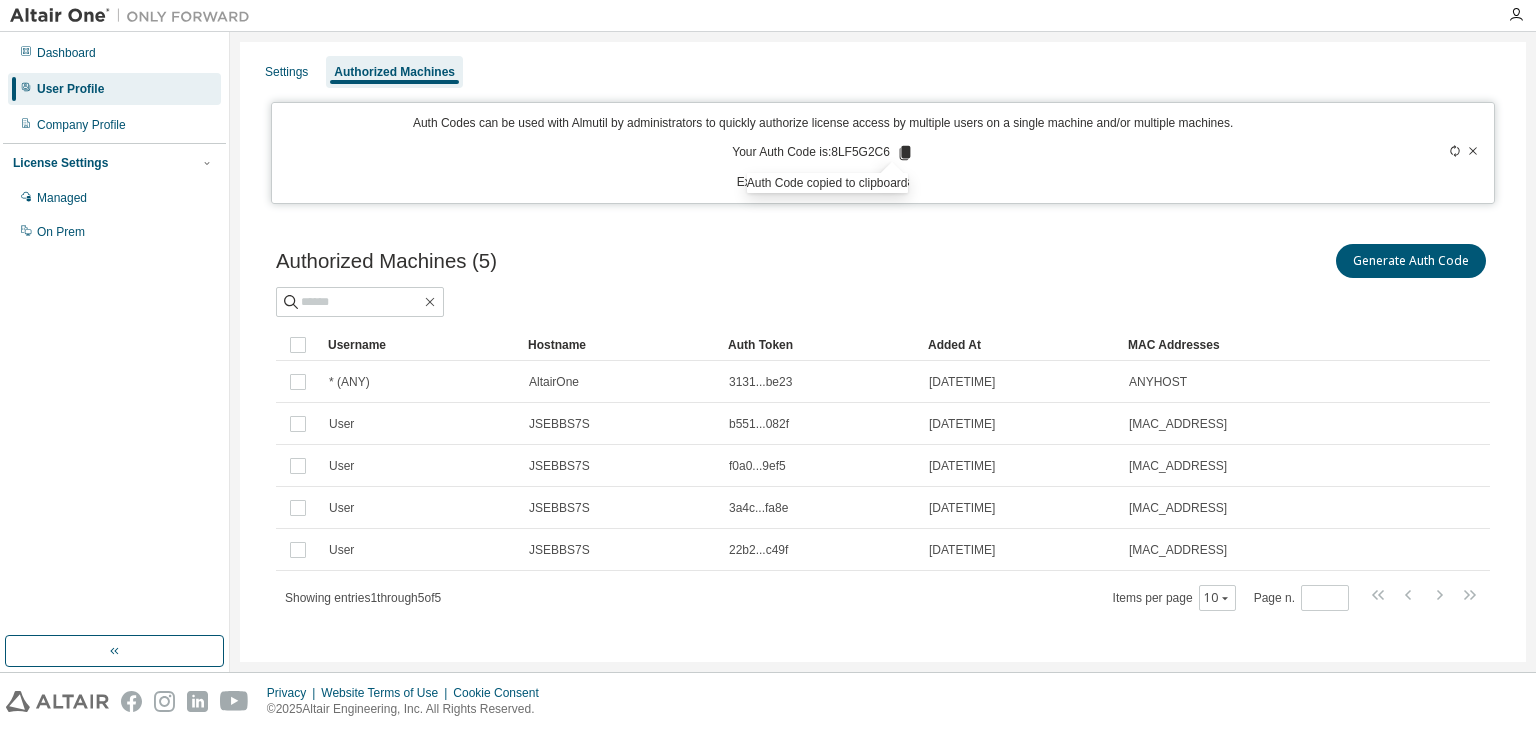 click on "Generate Auth Code" at bounding box center (1186, 261) 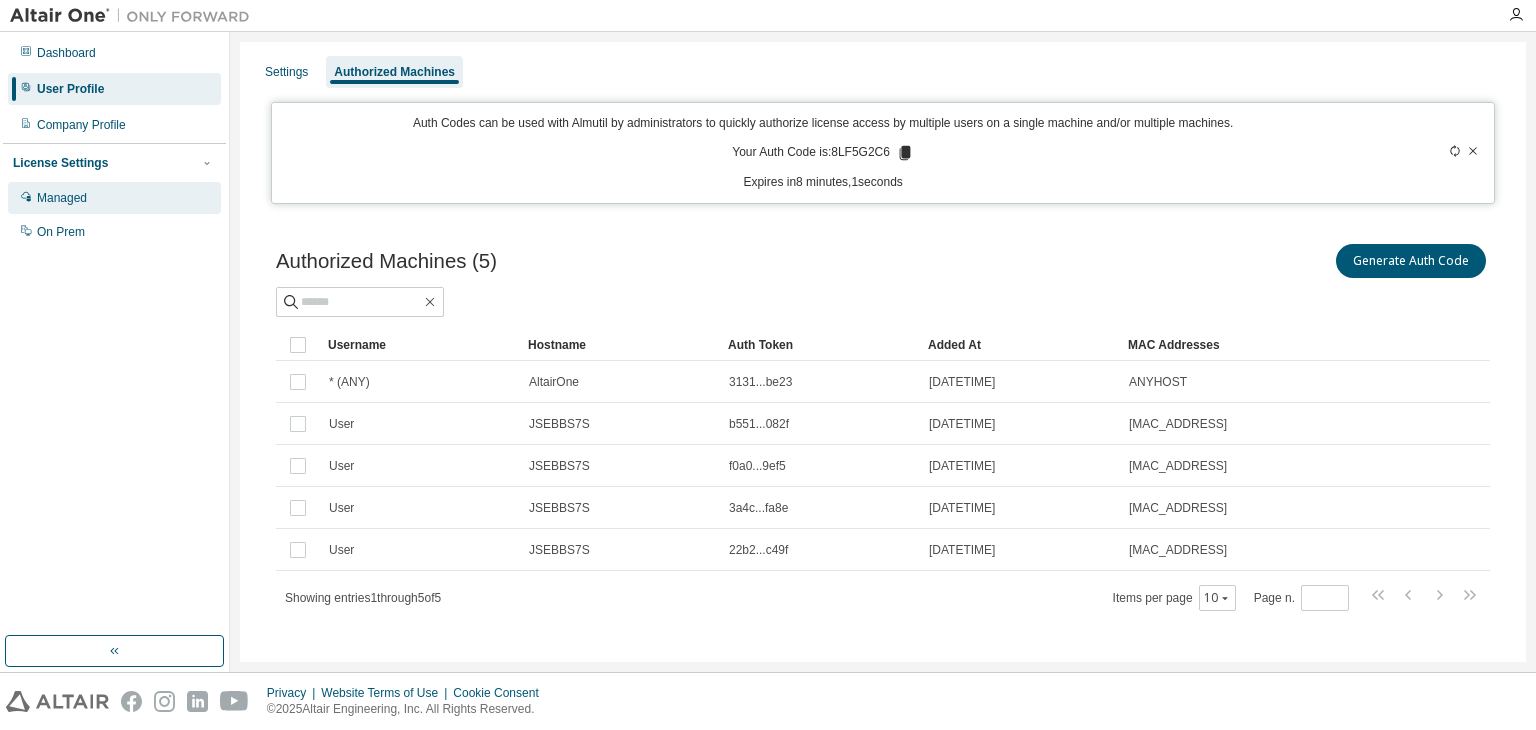 click on "Managed" at bounding box center (114, 198) 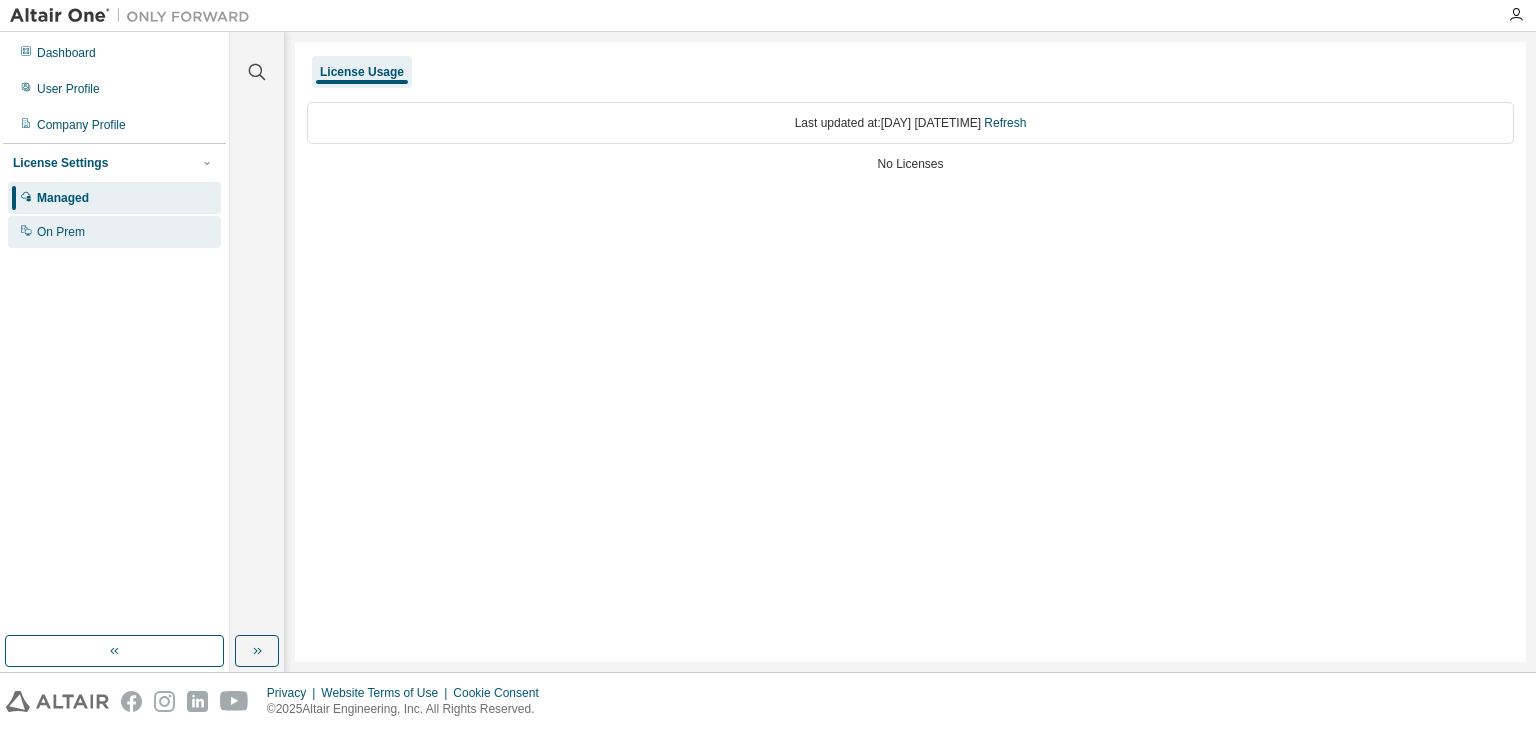 click on "On Prem" at bounding box center (114, 232) 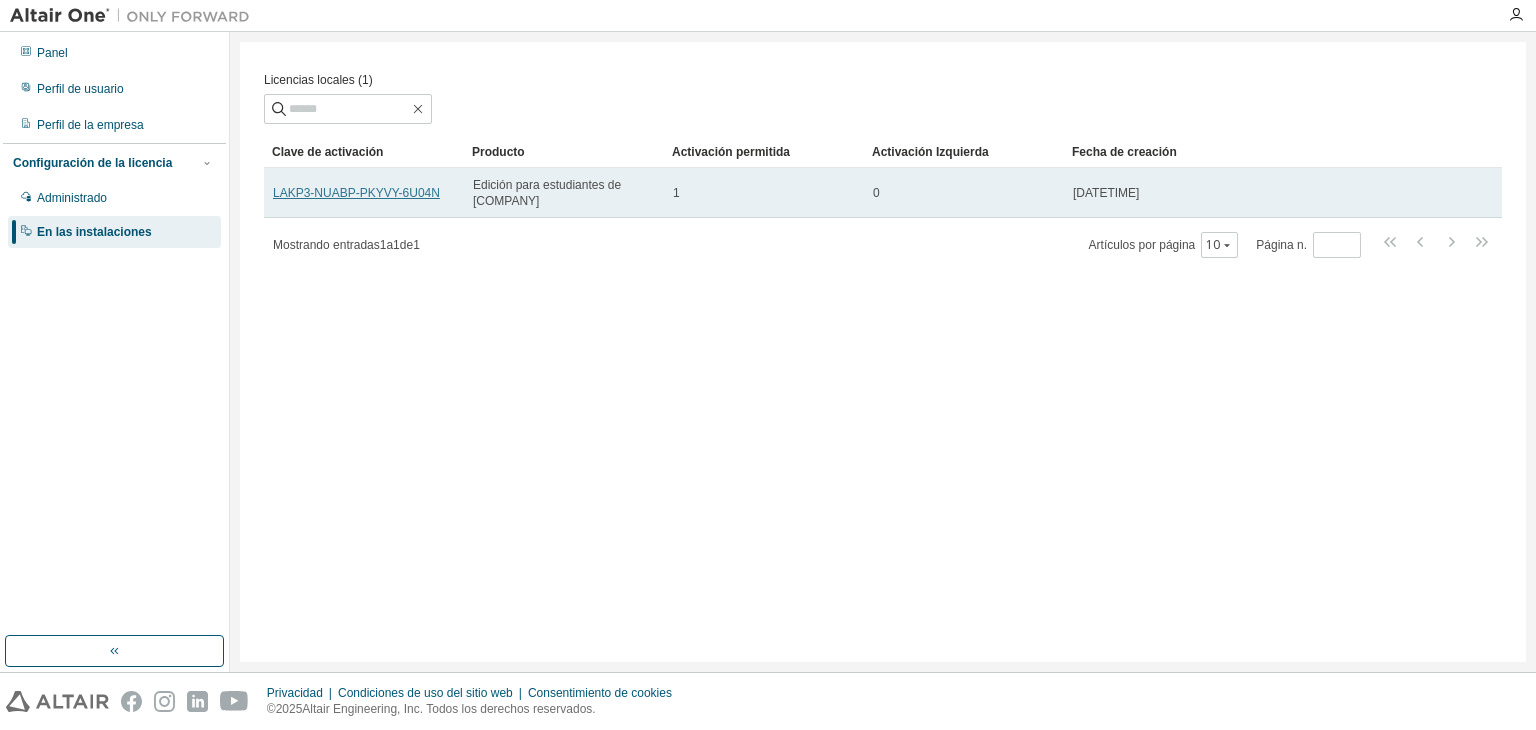 click on "LAKP3-NUABP-PKYVY-6U04N" at bounding box center (356, 193) 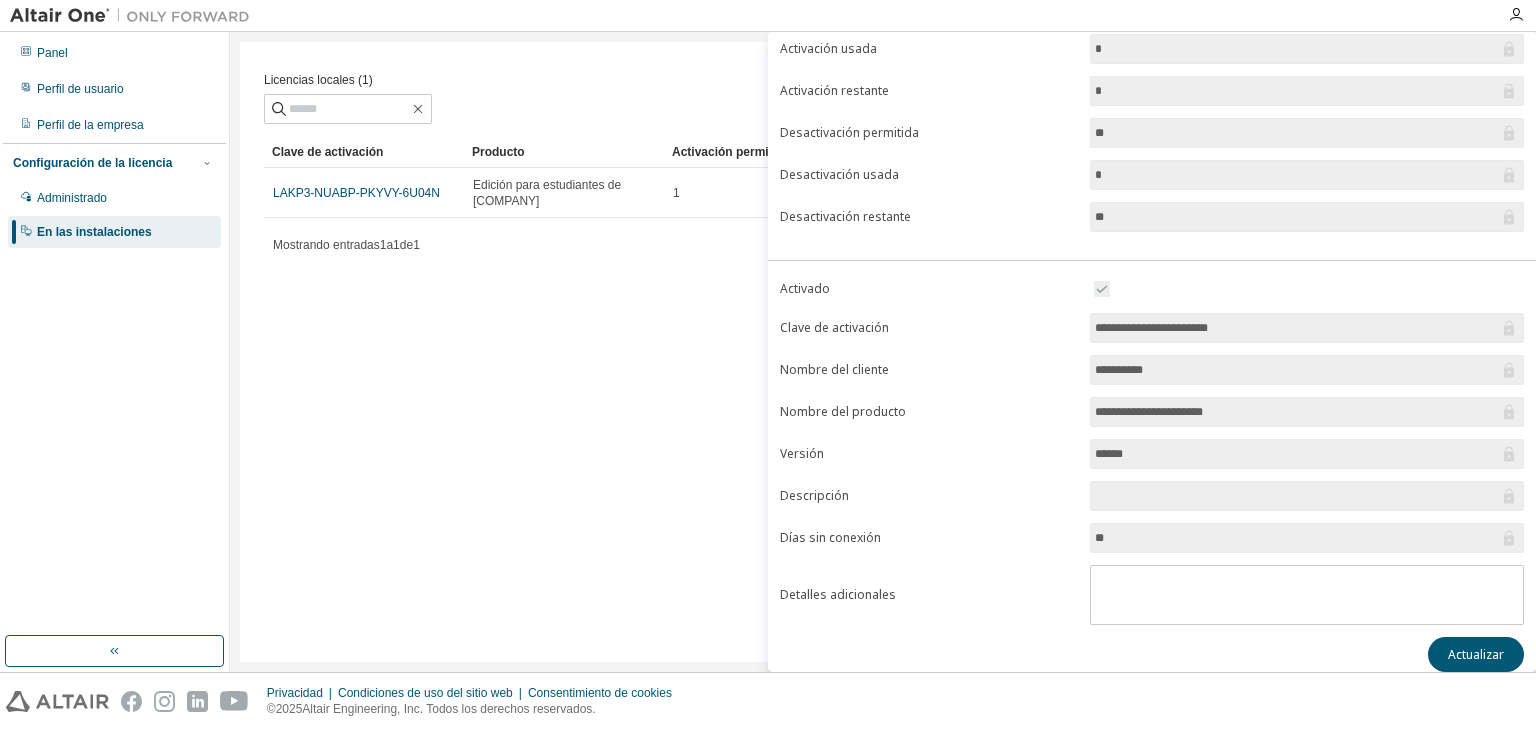 scroll, scrollTop: 188, scrollLeft: 0, axis: vertical 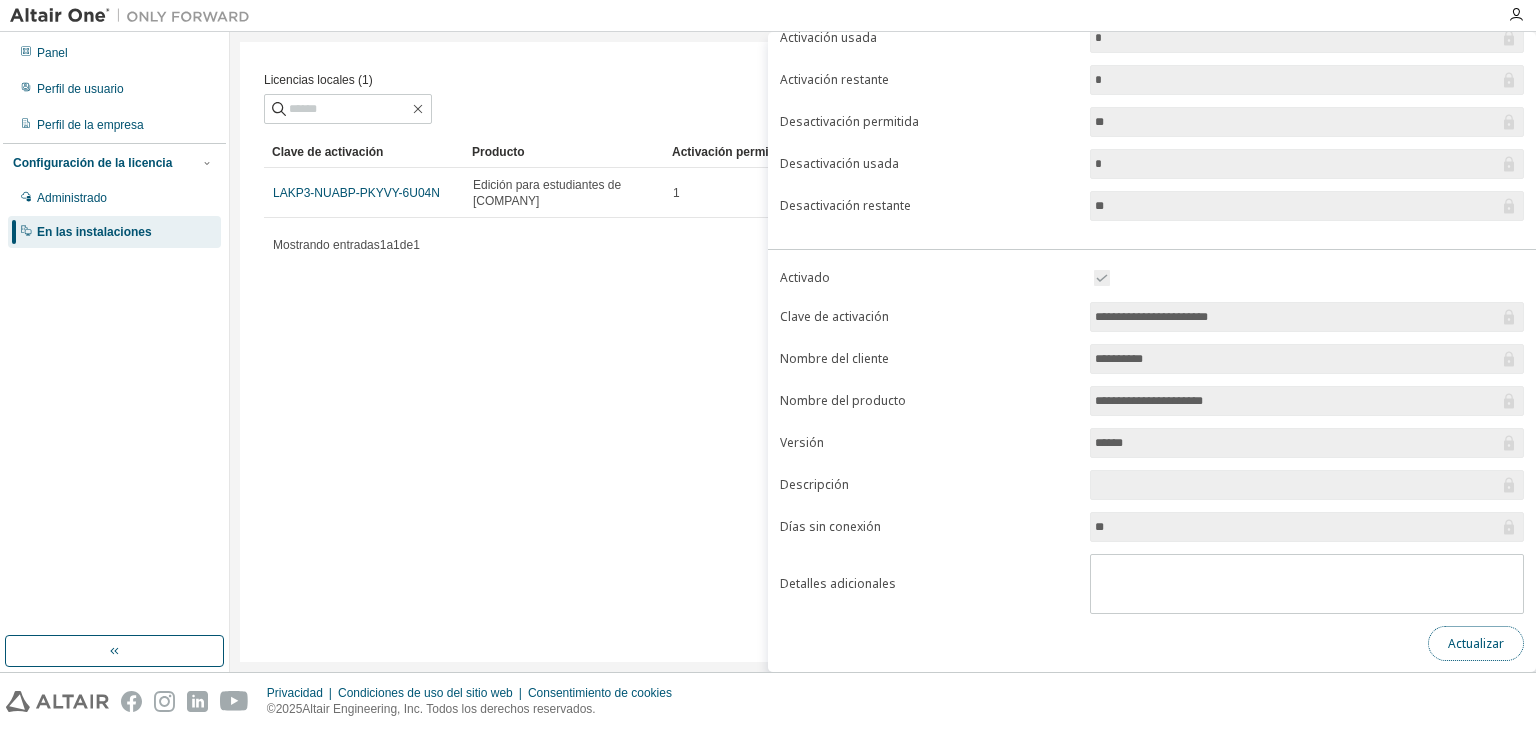 click on "Actualizar" at bounding box center (1476, 643) 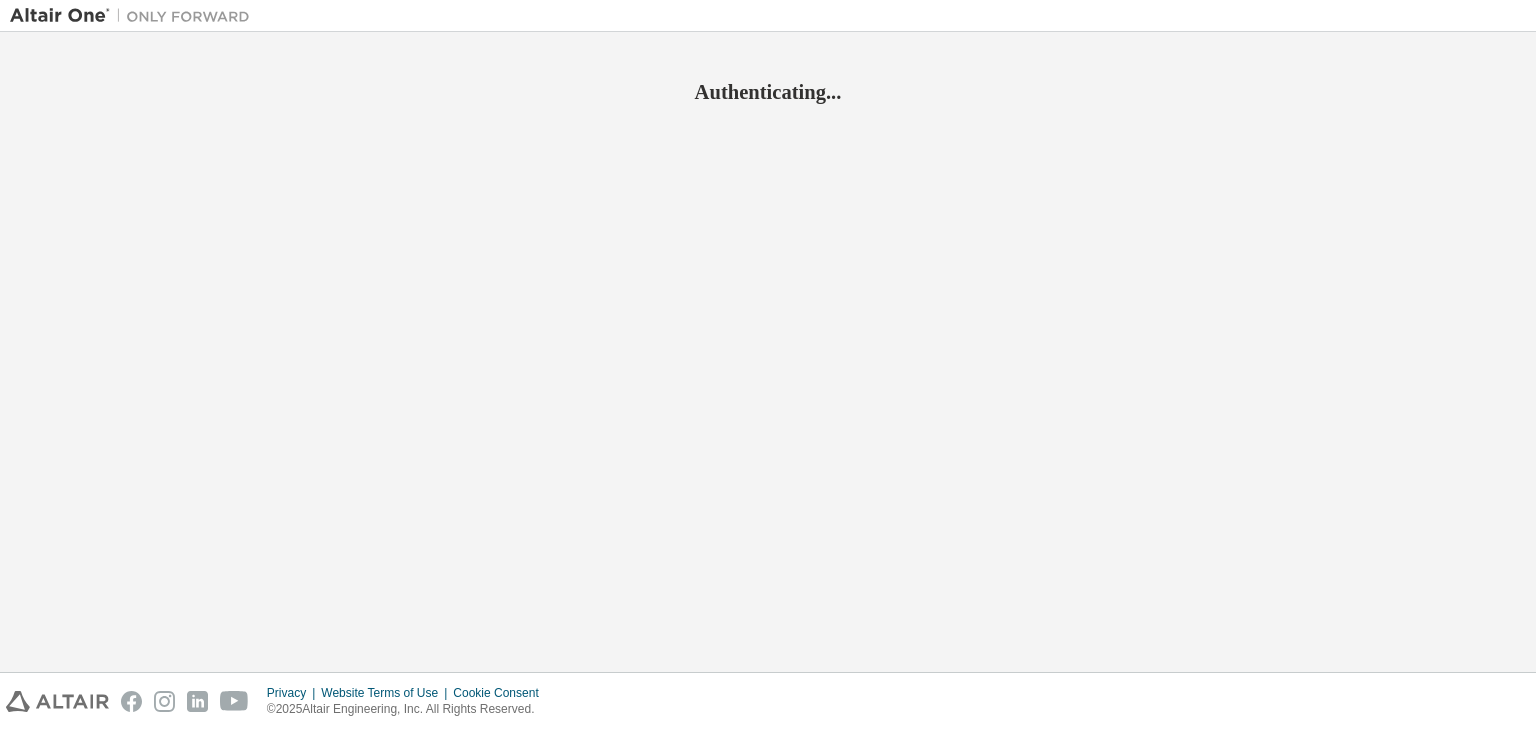 scroll, scrollTop: 0, scrollLeft: 0, axis: both 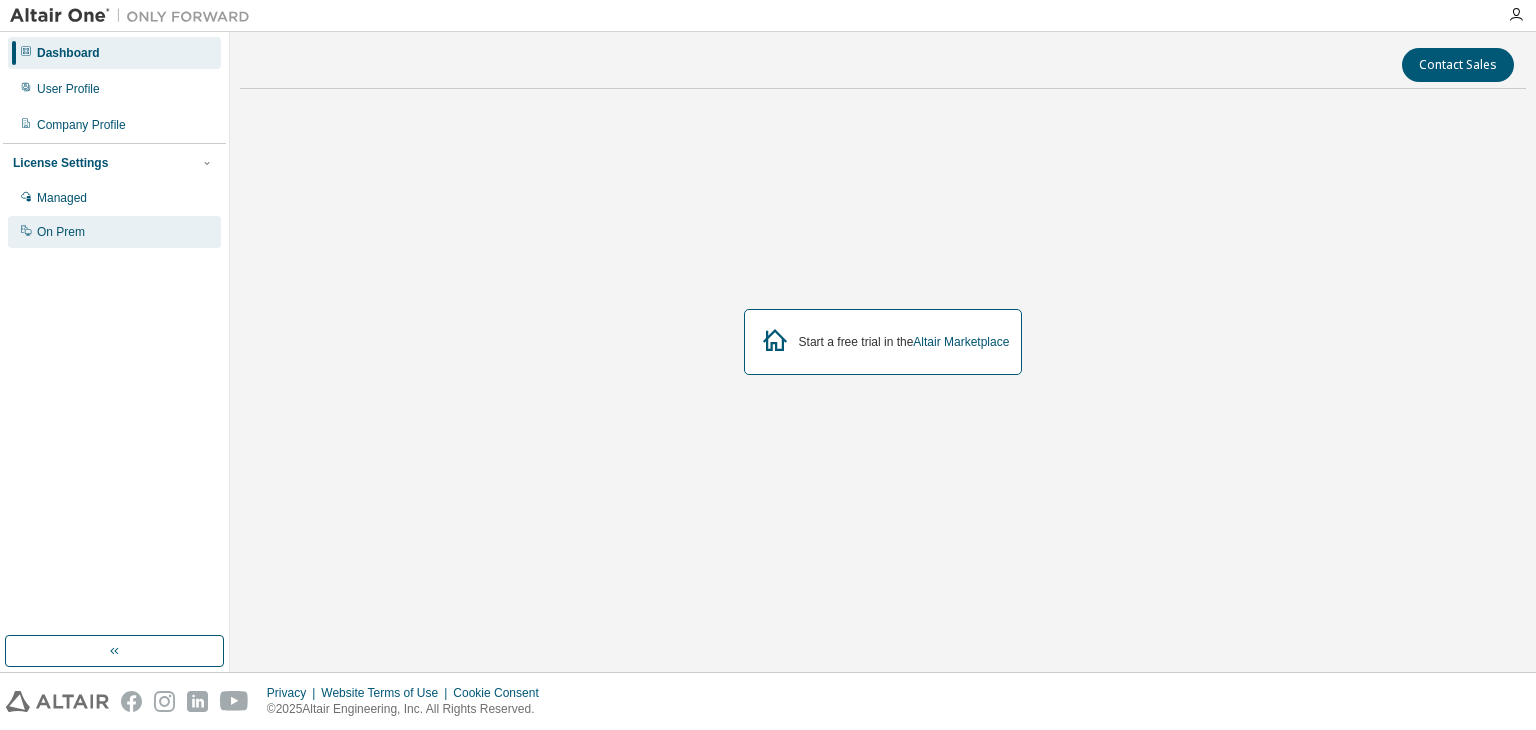 click on "On Prem" at bounding box center (114, 232) 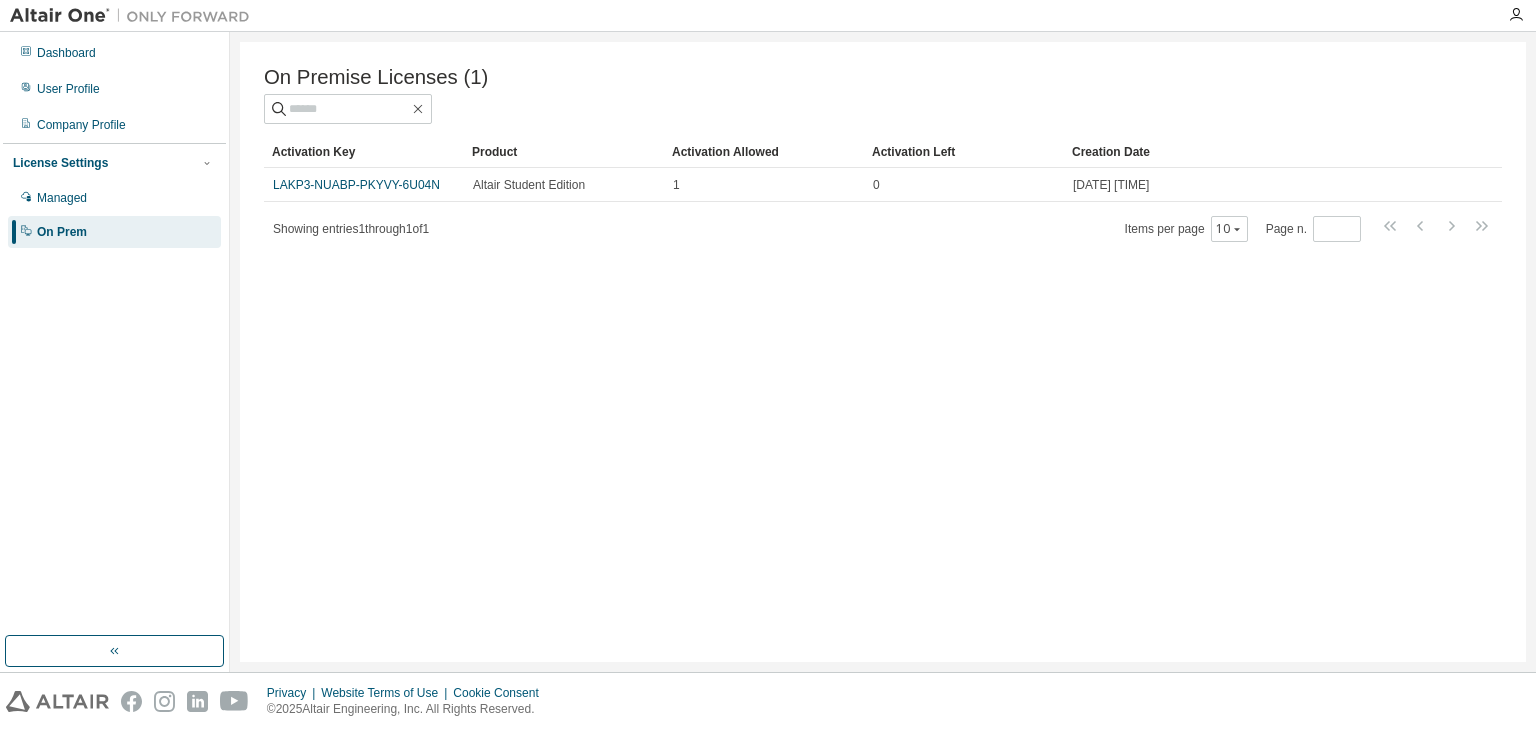 click on "On Premise Licenses (1) Clear Load Save Save As Field Operator Value Select filter Select operand Add criteria Search Activation Key Product Activation Allowed Activation Left Creation Date LAKP3-NUABP-PKYVY-6U04N Altair Student Edition 1 0 [DATE] [TIME] Showing entries  1  through  1  of  1 Items per page 10 Page n. *" at bounding box center [883, 352] 